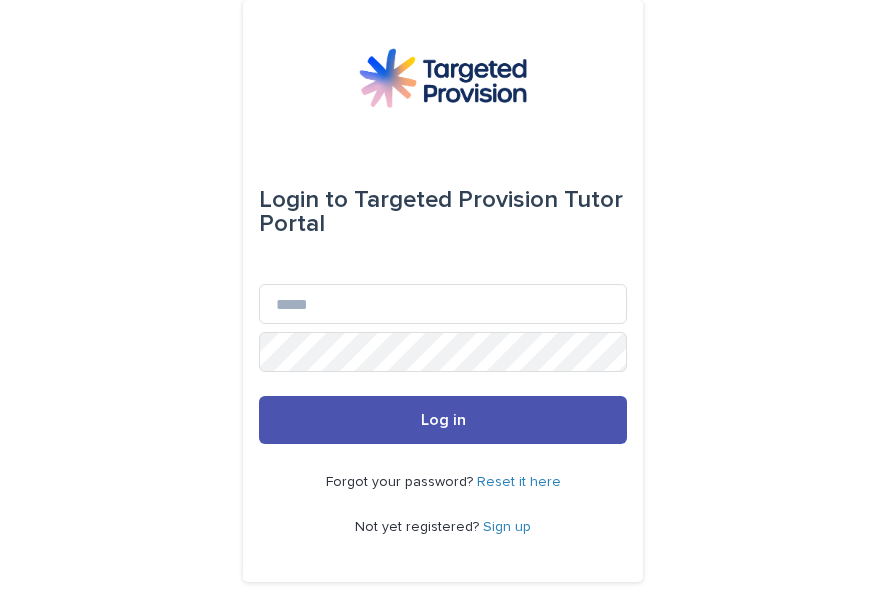 scroll, scrollTop: 0, scrollLeft: 0, axis: both 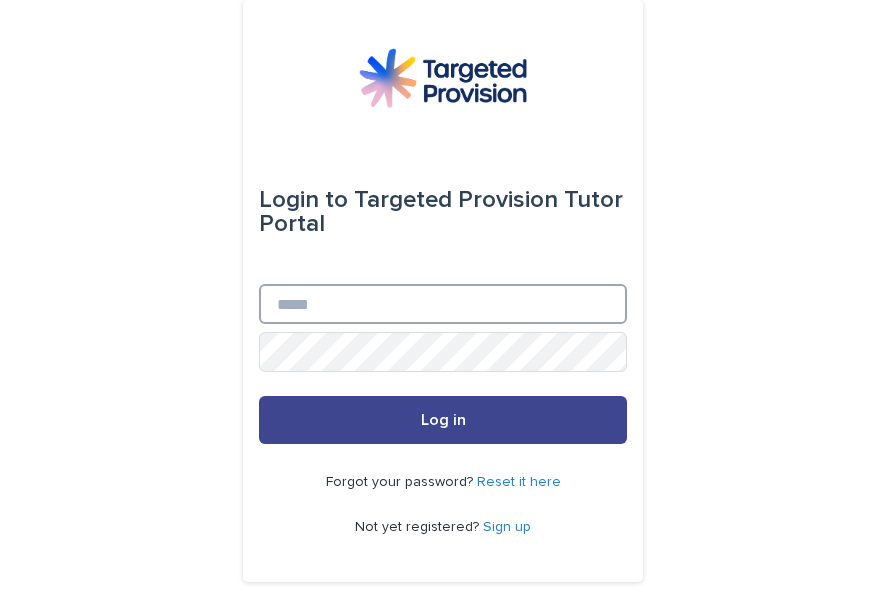 type on "**********" 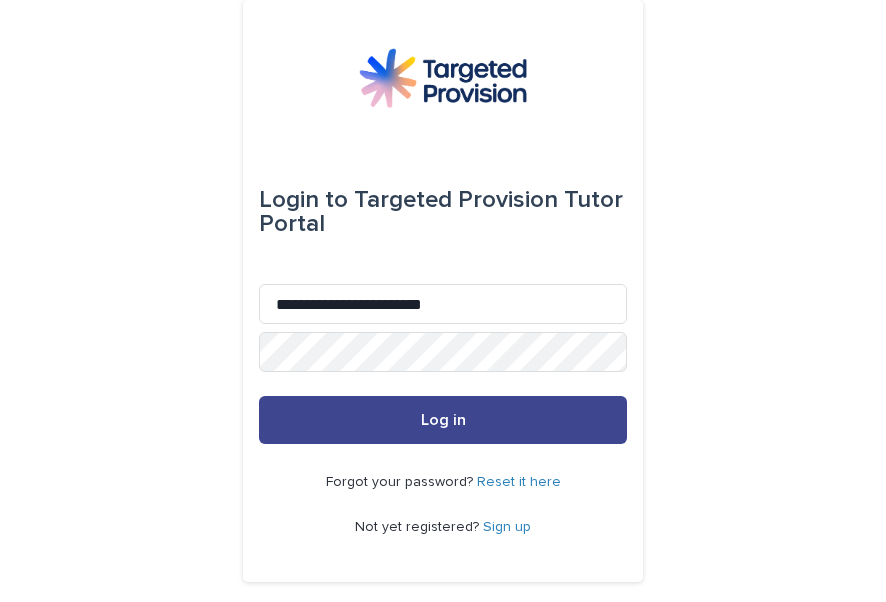 click on "Log in" at bounding box center [443, 420] 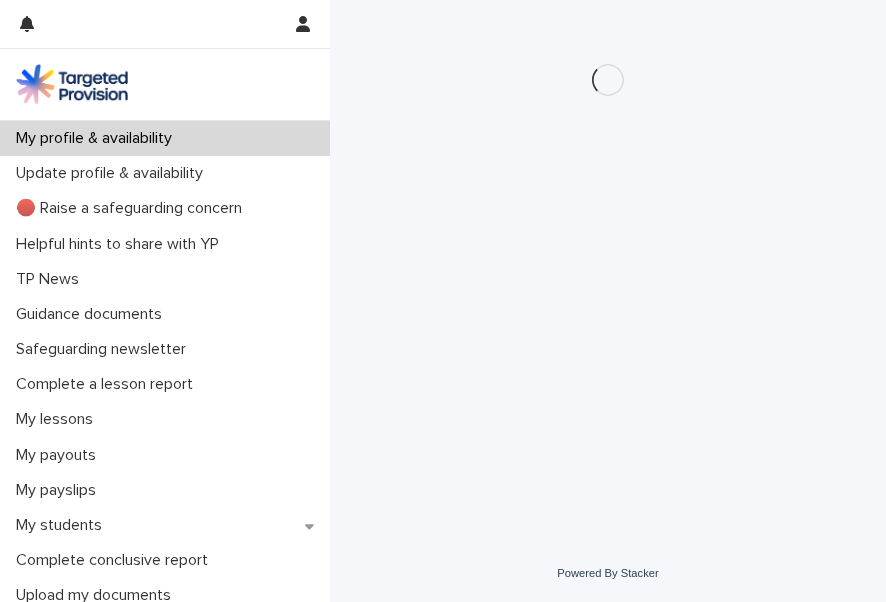 scroll, scrollTop: 0, scrollLeft: 0, axis: both 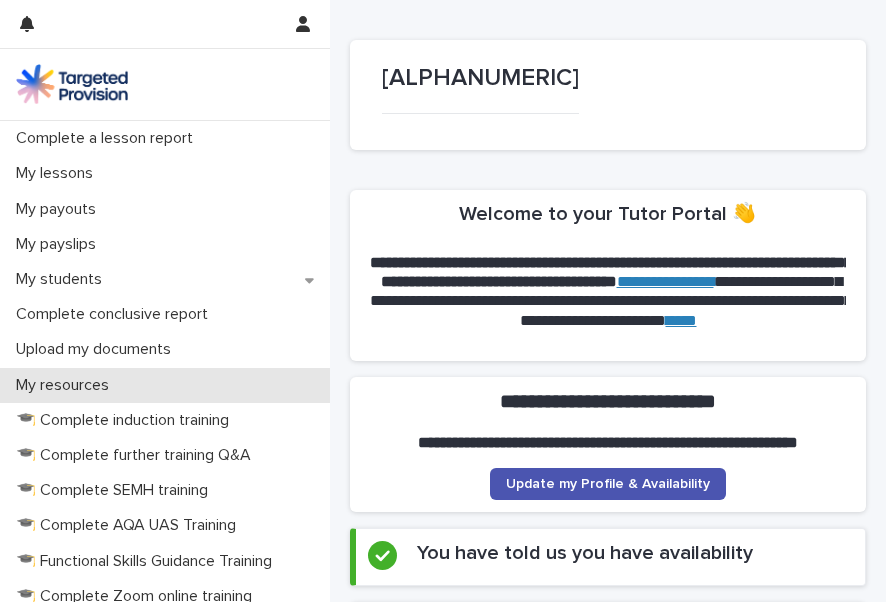 click on "My resources" at bounding box center [66, 385] 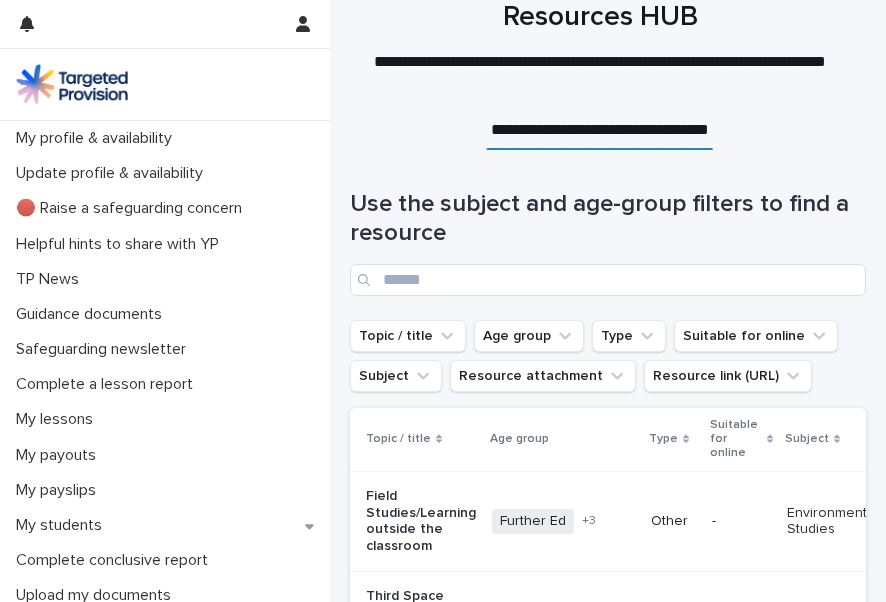scroll, scrollTop: 319, scrollLeft: 0, axis: vertical 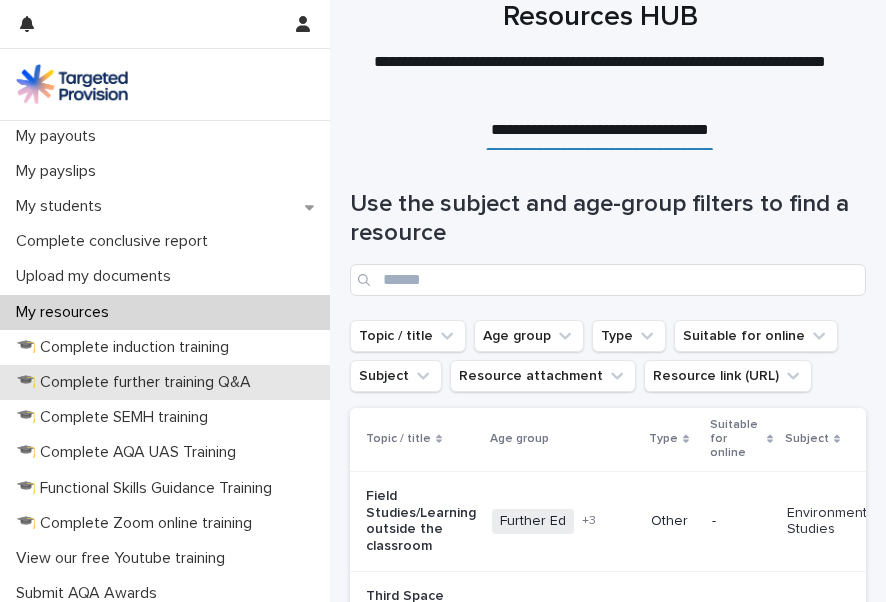 click on "🎓 Complete further training Q&A" at bounding box center (137, 382) 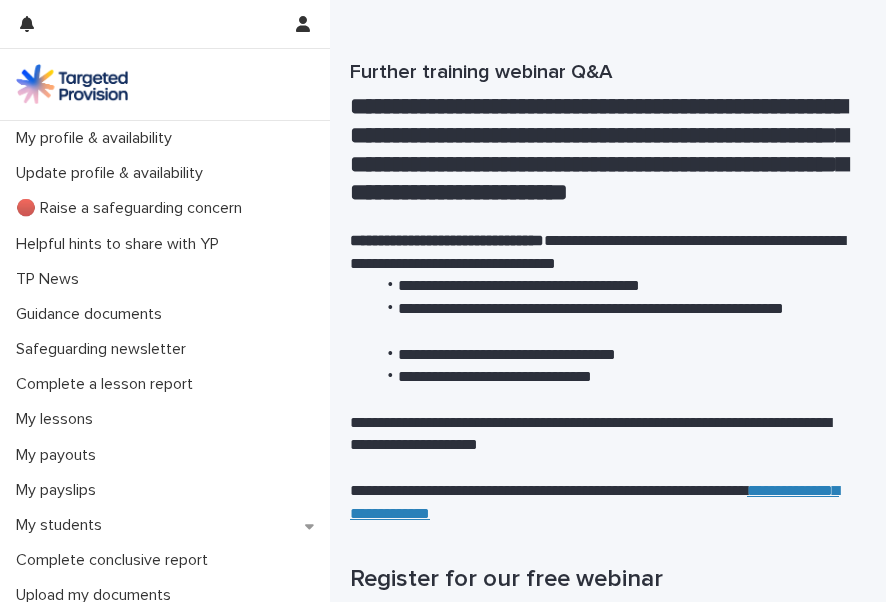 scroll, scrollTop: 124, scrollLeft: 0, axis: vertical 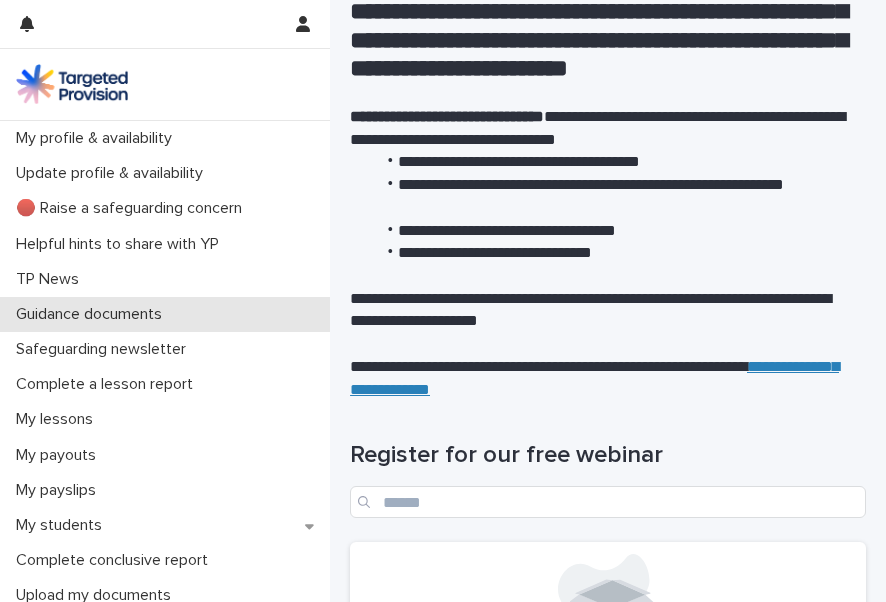 click on "Guidance documents" at bounding box center (93, 314) 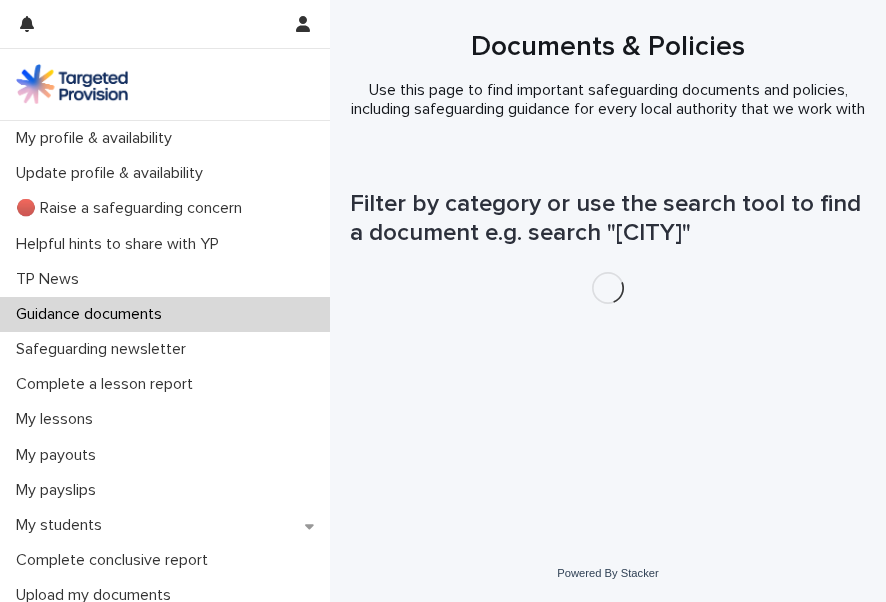 scroll, scrollTop: 0, scrollLeft: 0, axis: both 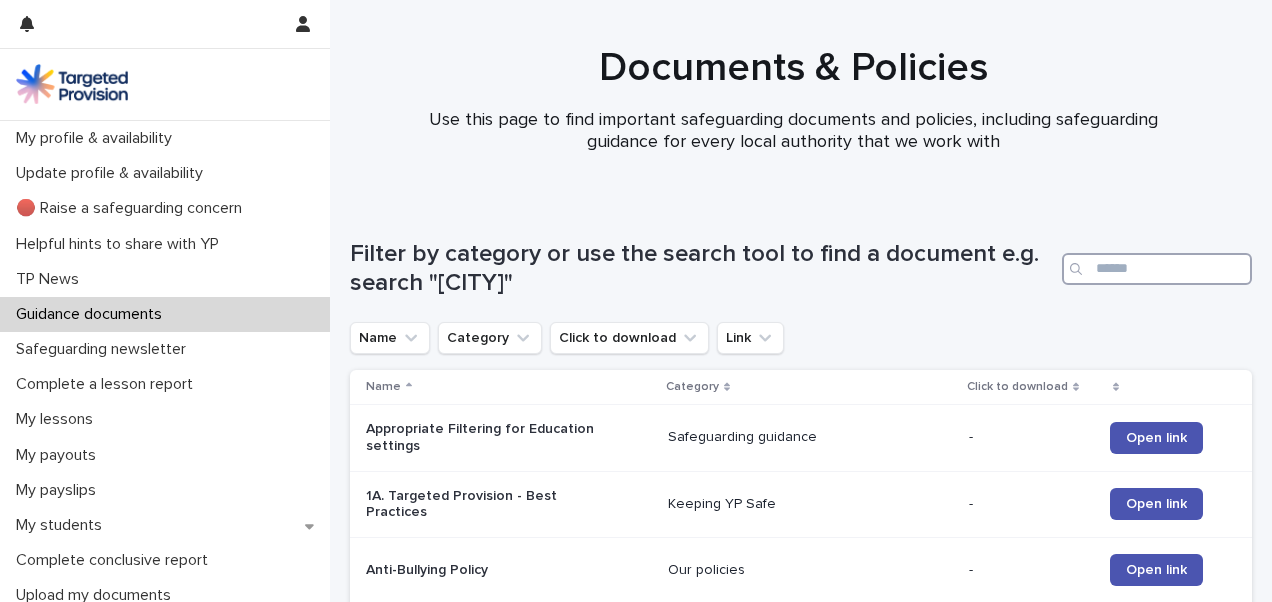 click at bounding box center (1157, 269) 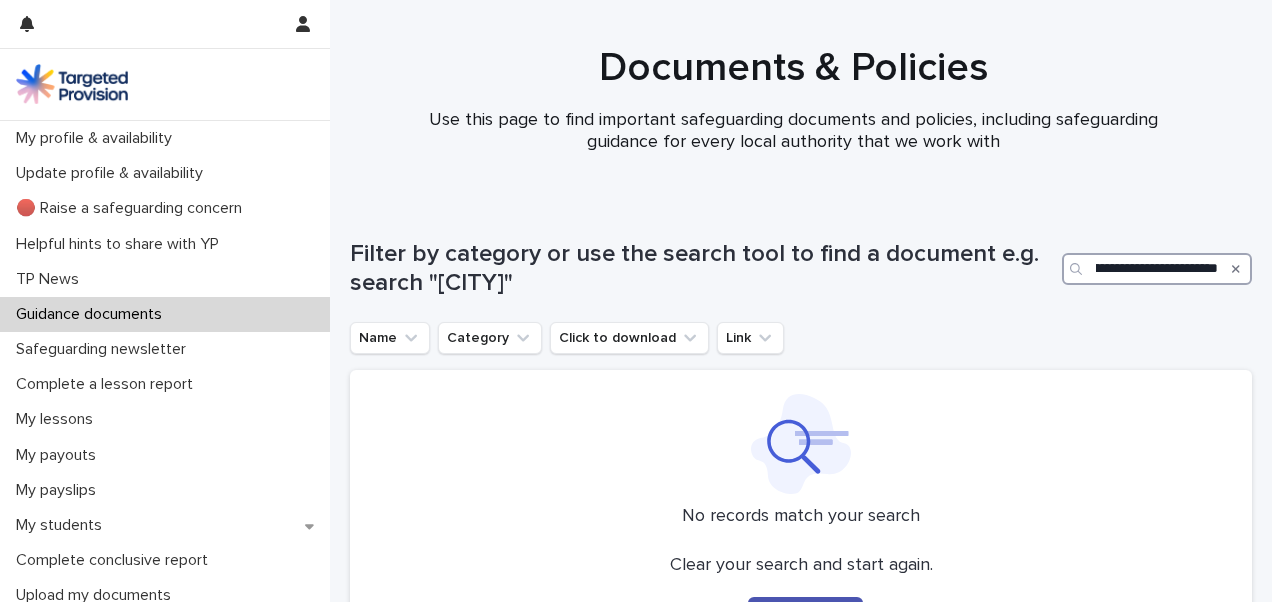 scroll, scrollTop: 0, scrollLeft: 74, axis: horizontal 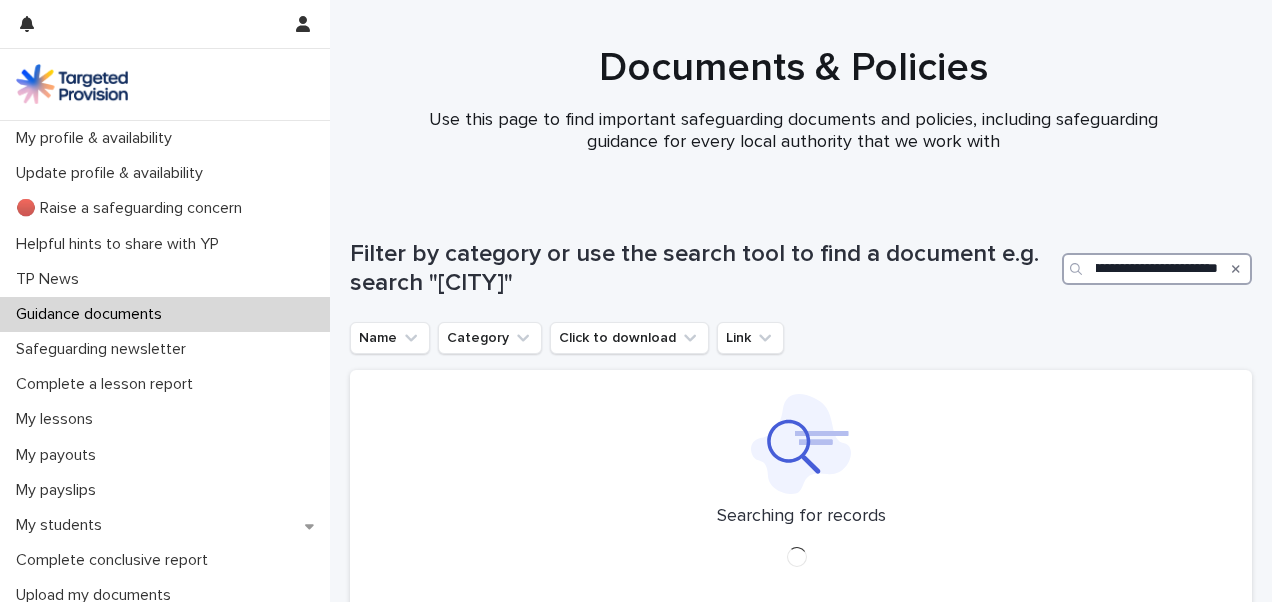 type on "**********" 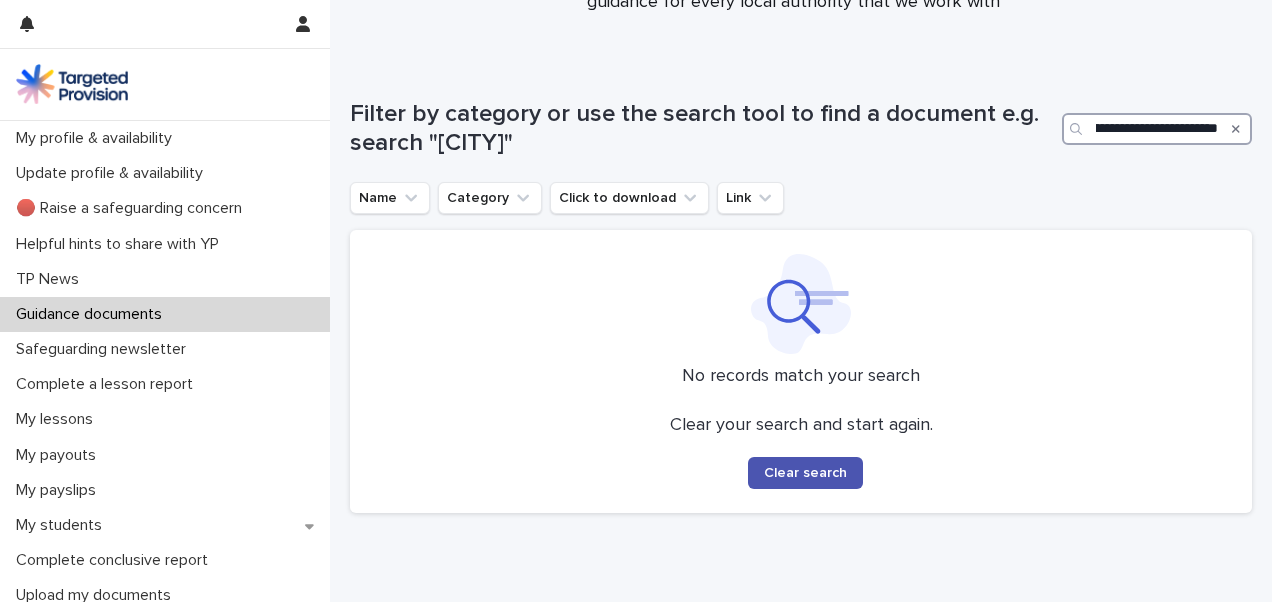 scroll, scrollTop: 224, scrollLeft: 0, axis: vertical 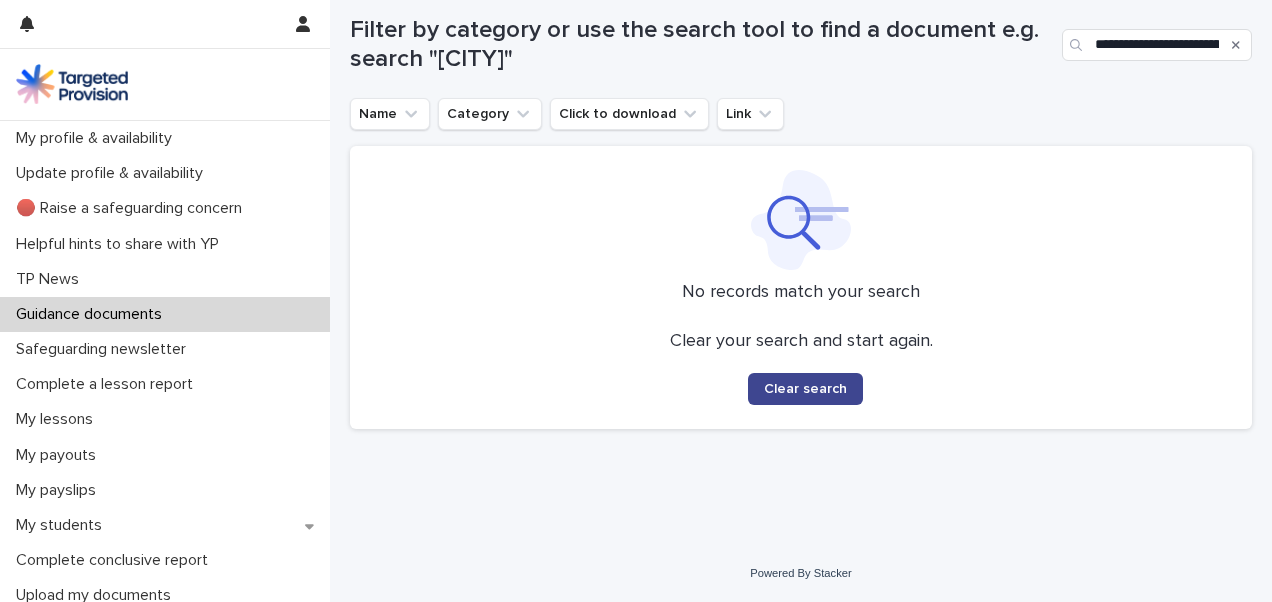 click on "Clear search" at bounding box center [805, 389] 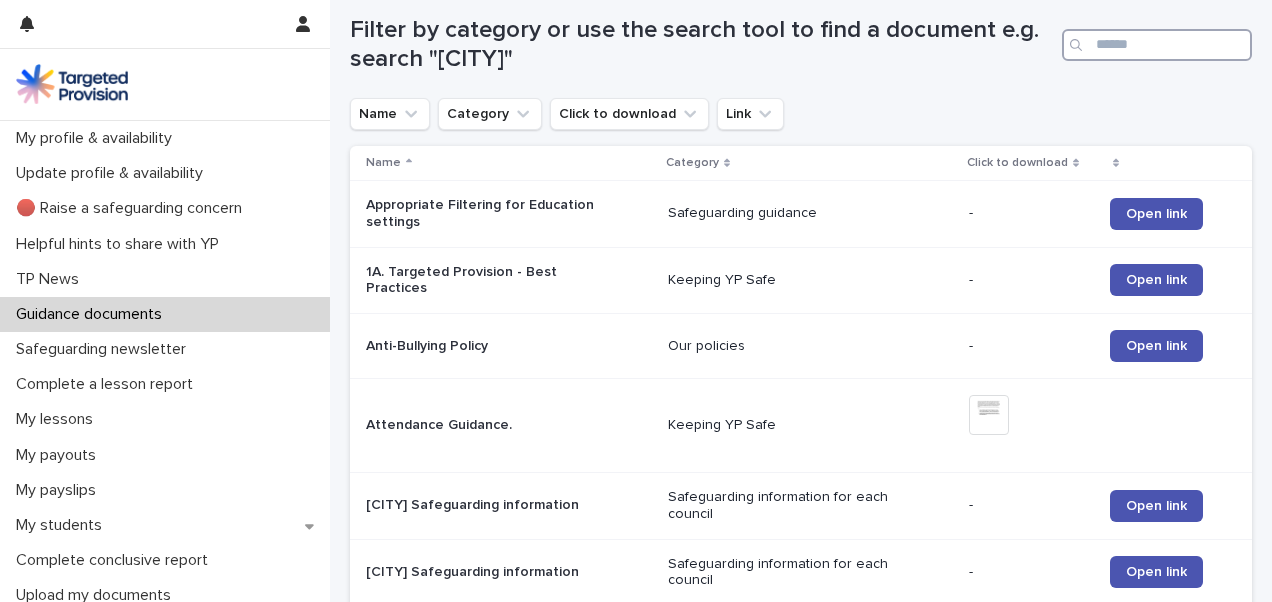 click at bounding box center (1157, 45) 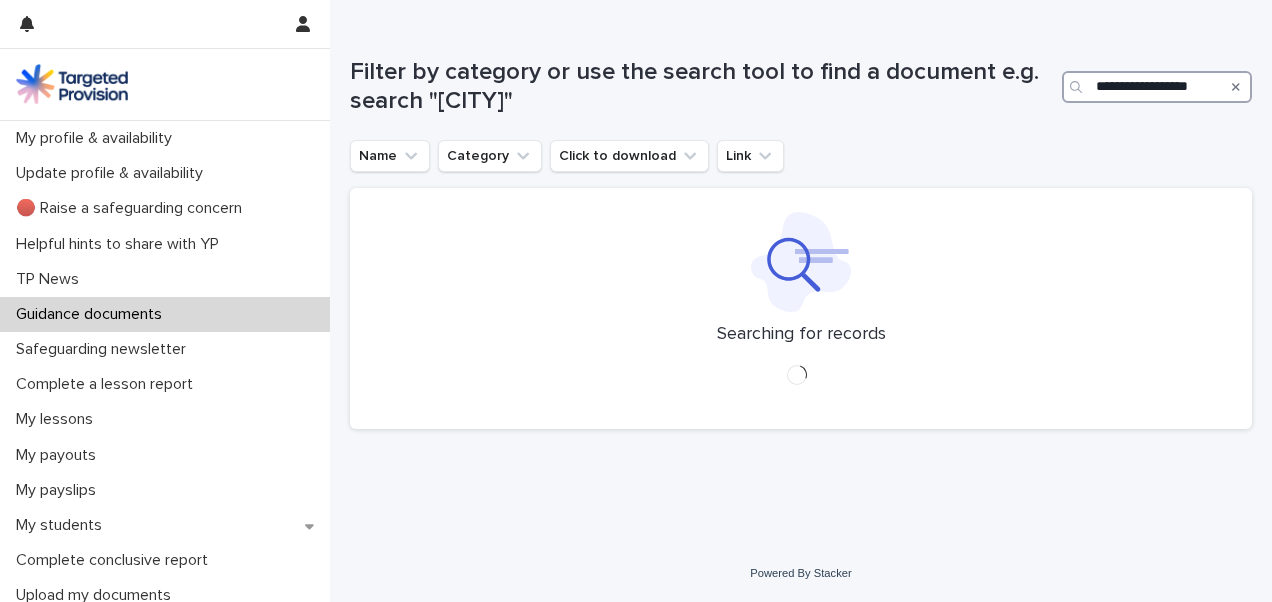 scroll, scrollTop: 182, scrollLeft: 0, axis: vertical 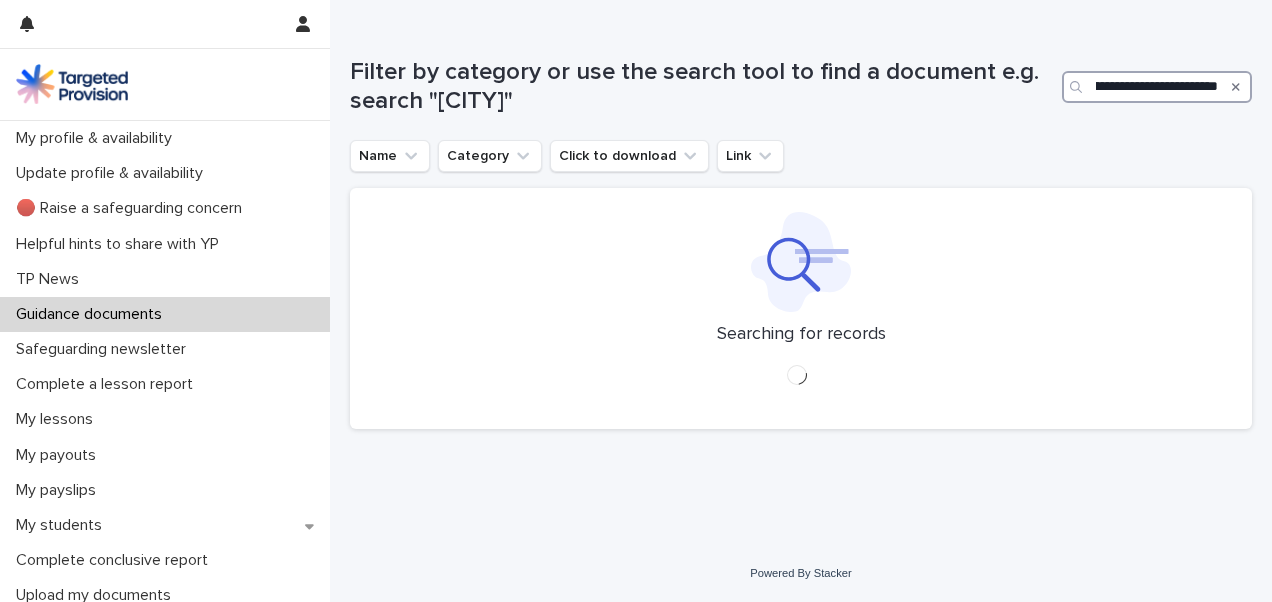 type on "**********" 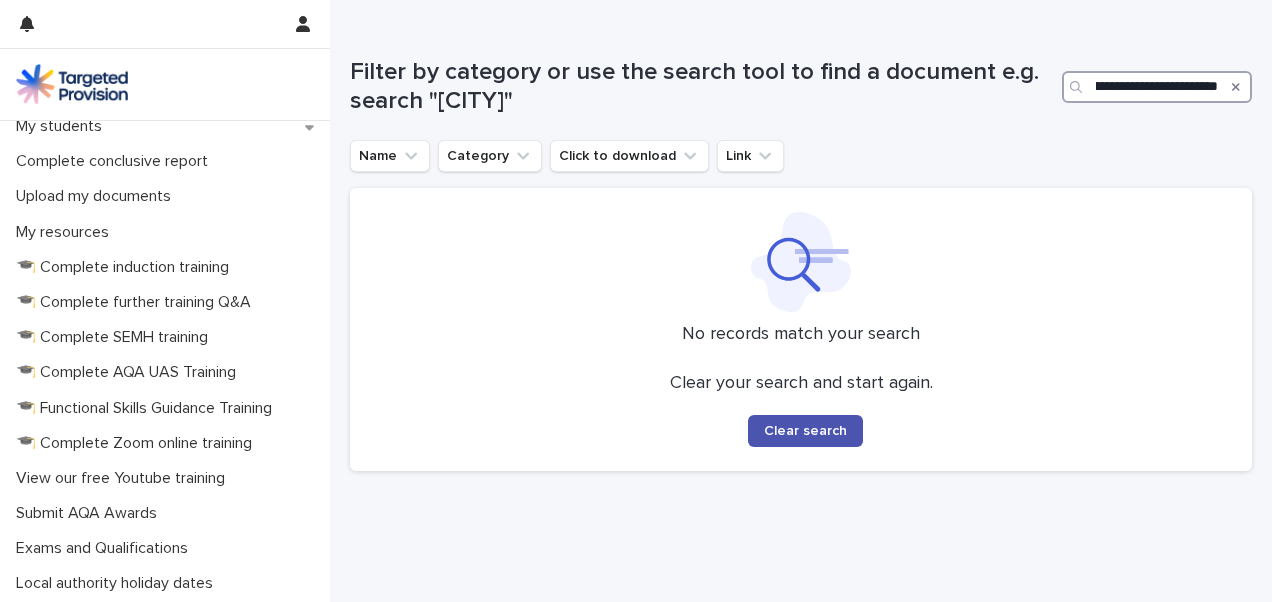 scroll, scrollTop: 398, scrollLeft: 0, axis: vertical 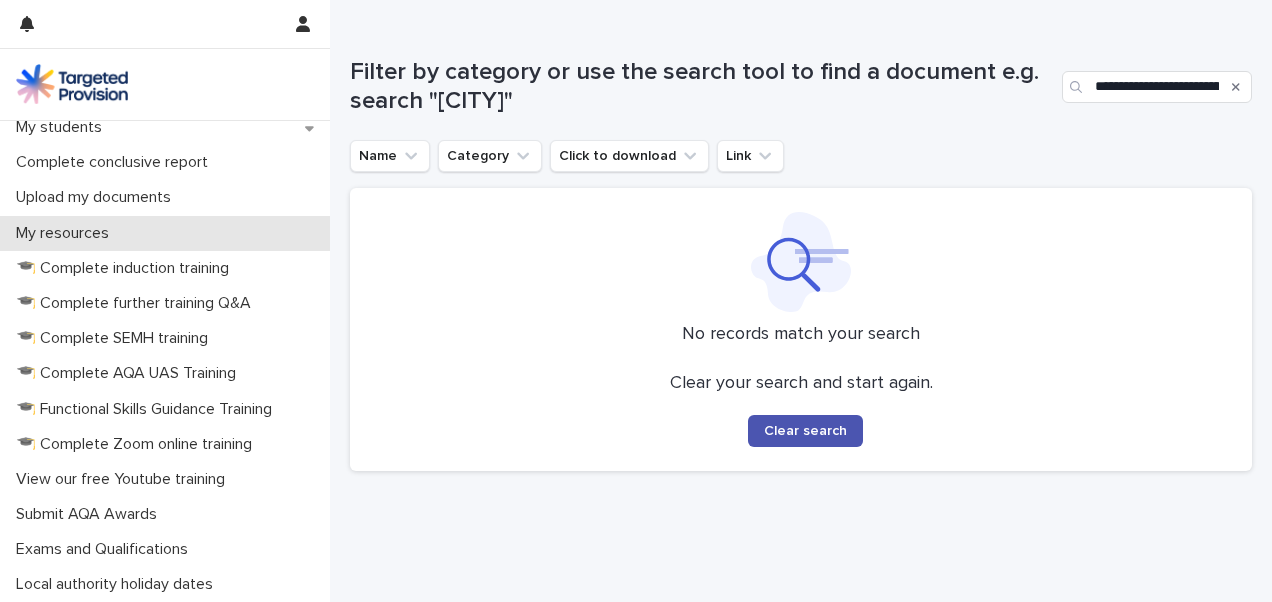 click on "My resources" at bounding box center (165, 233) 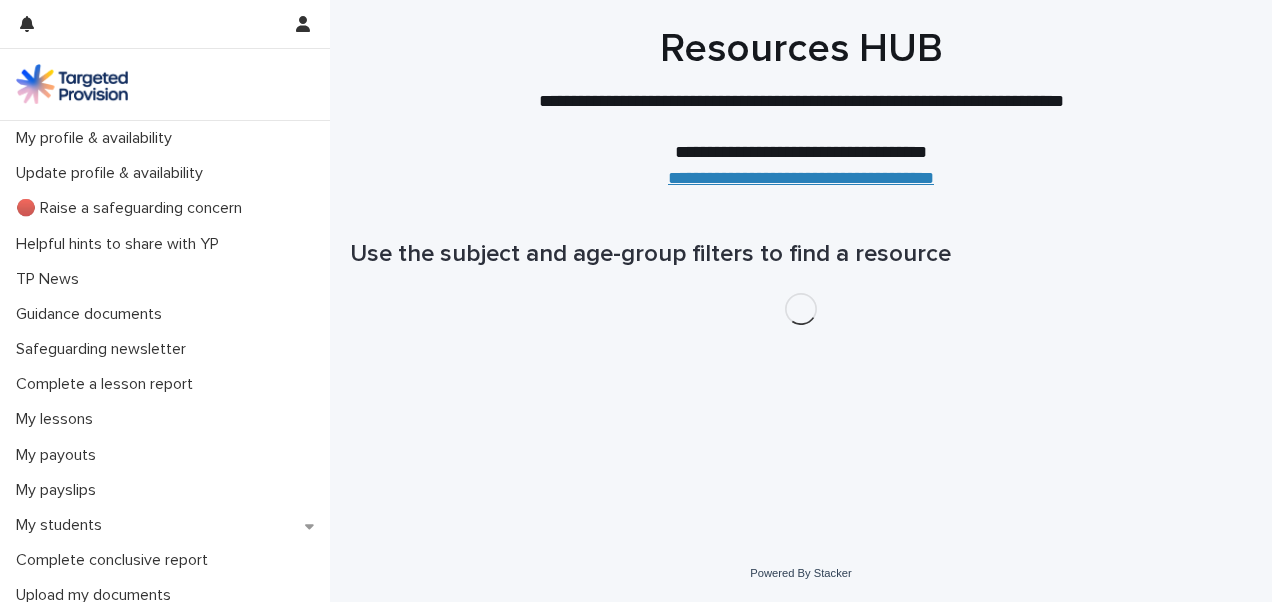 scroll, scrollTop: 0, scrollLeft: 0, axis: both 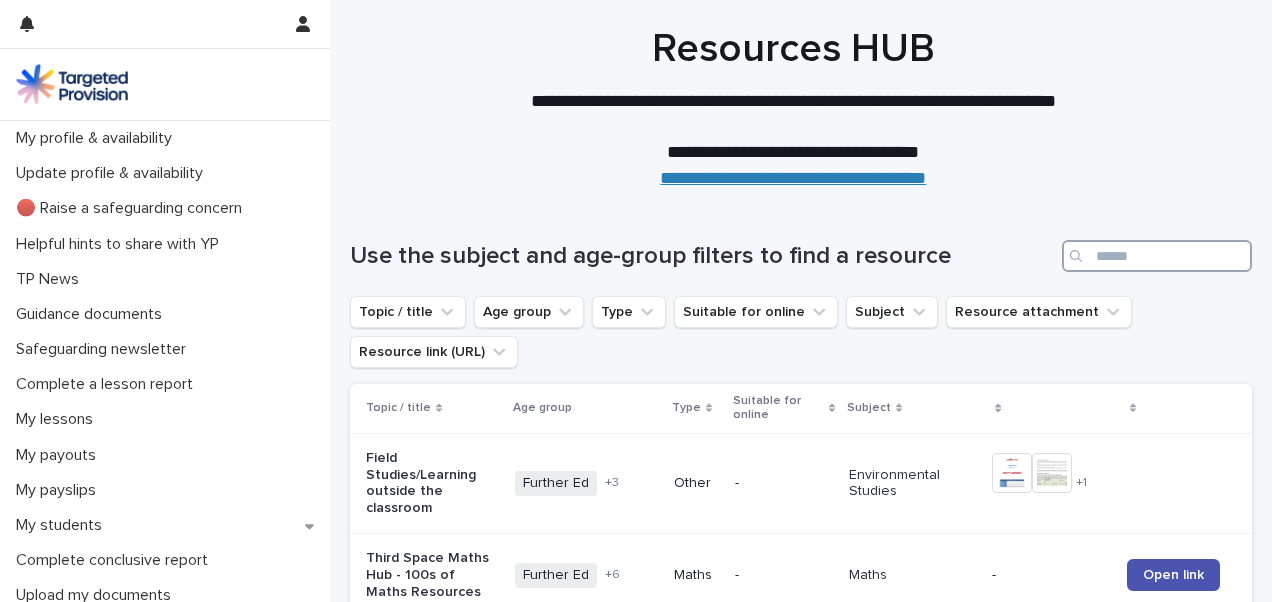 click at bounding box center (1157, 256) 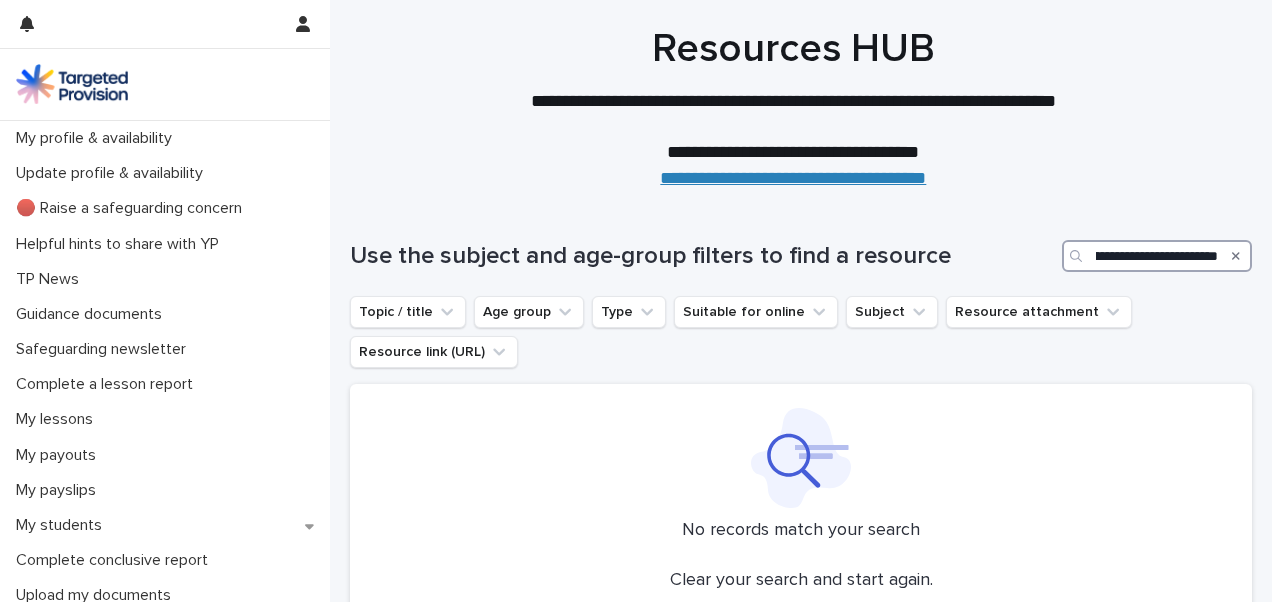 scroll, scrollTop: 0, scrollLeft: 74, axis: horizontal 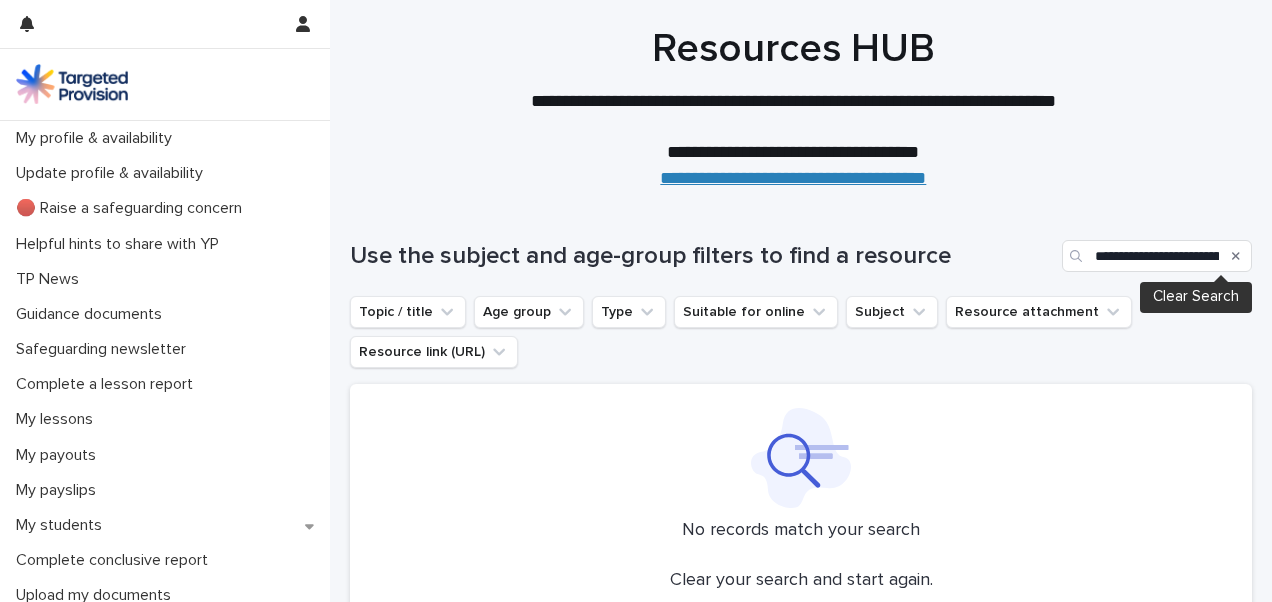 click 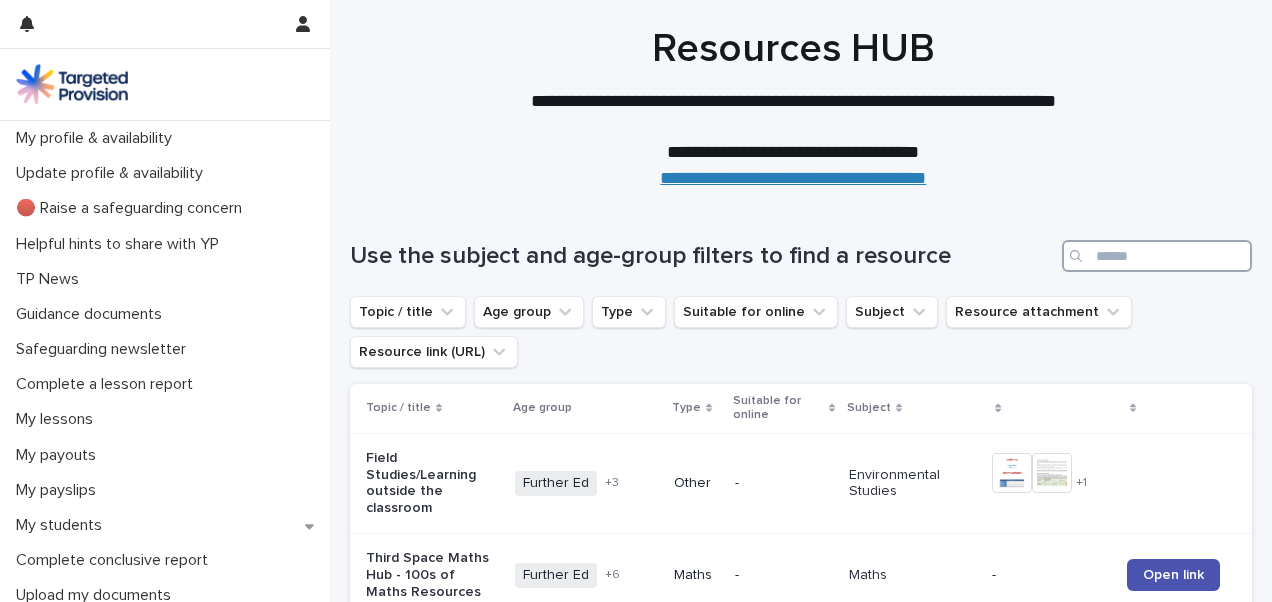 click at bounding box center [1157, 256] 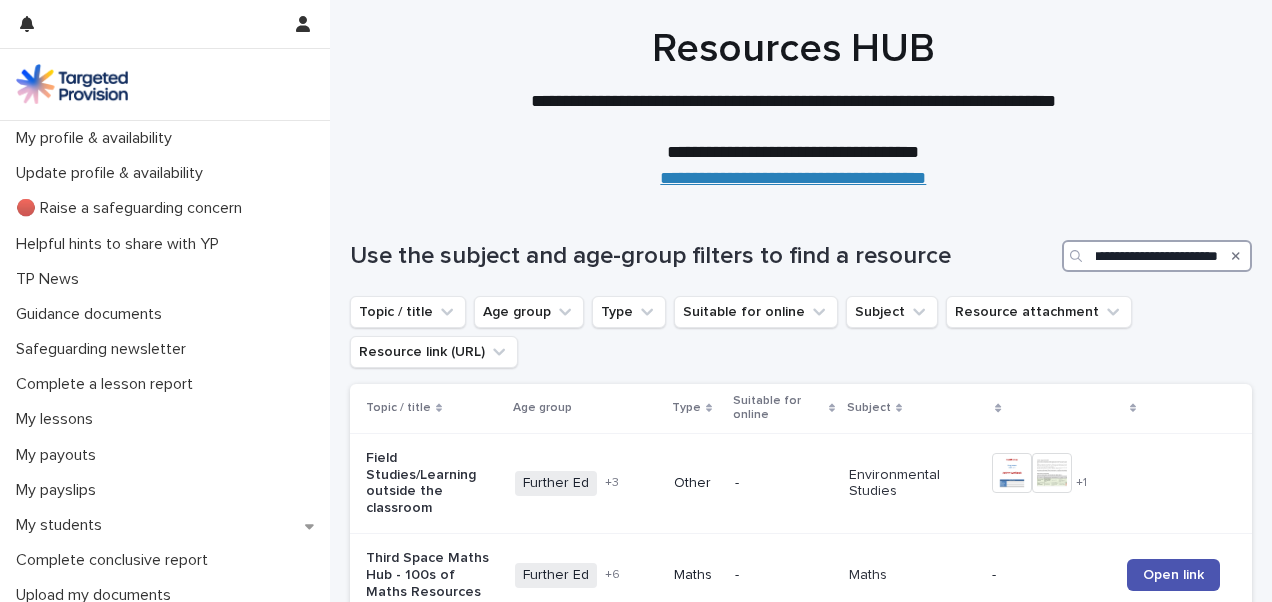 scroll, scrollTop: 0, scrollLeft: 47, axis: horizontal 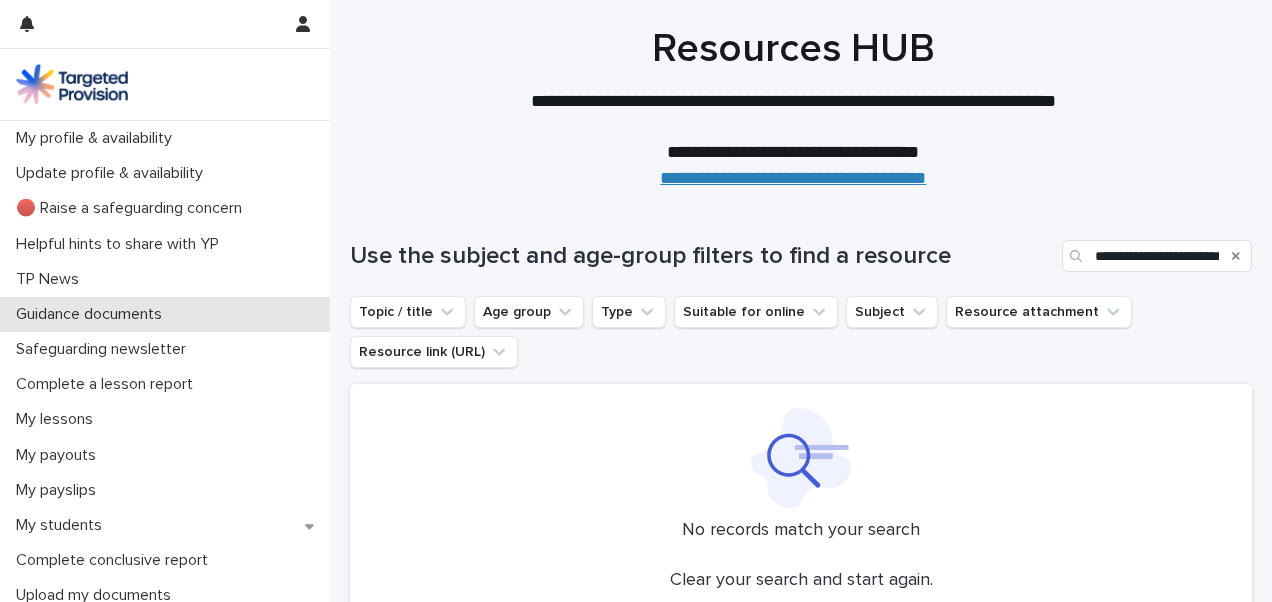 click on "Guidance documents" at bounding box center (93, 314) 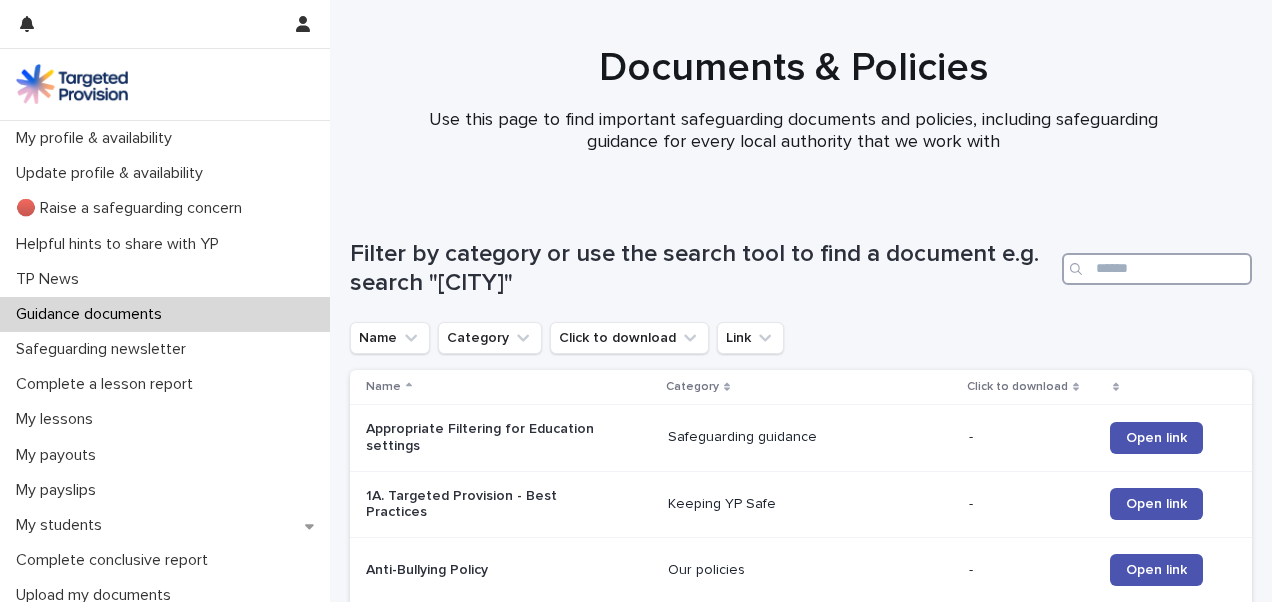 click at bounding box center [1157, 269] 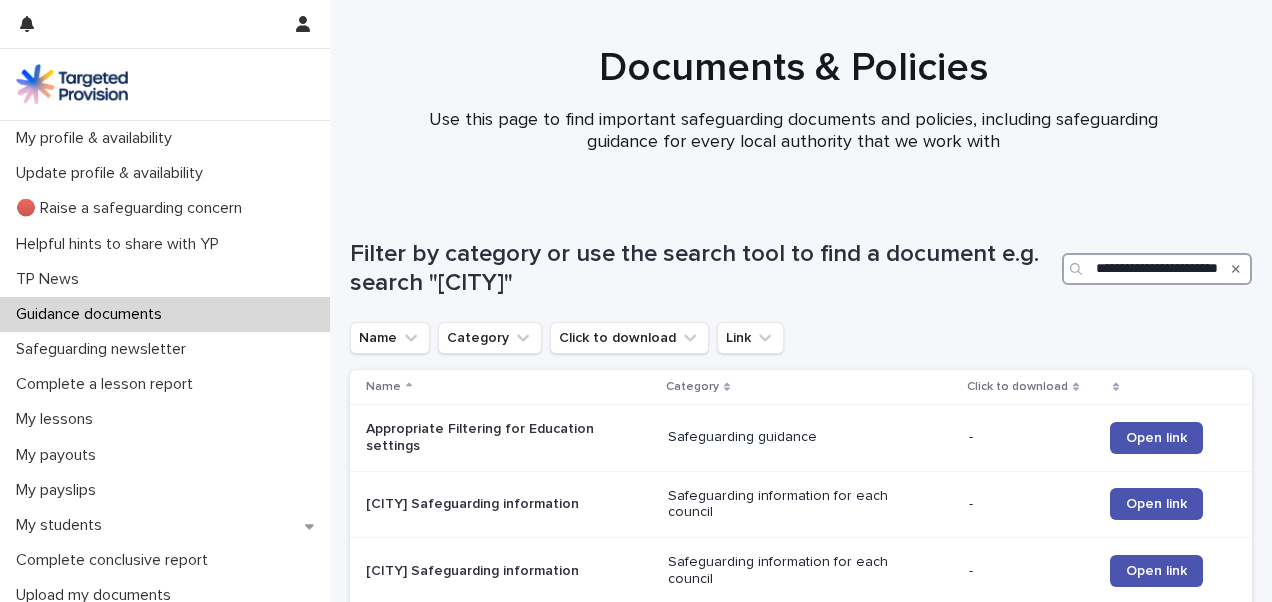 scroll, scrollTop: 0, scrollLeft: 47, axis: horizontal 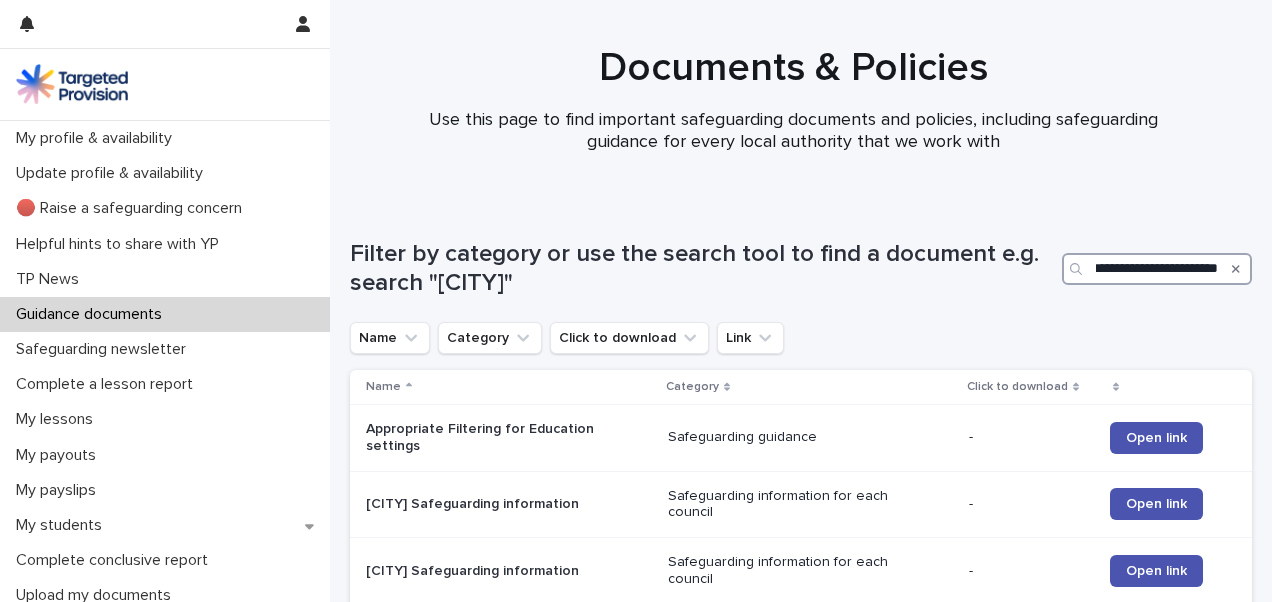 type on "**********" 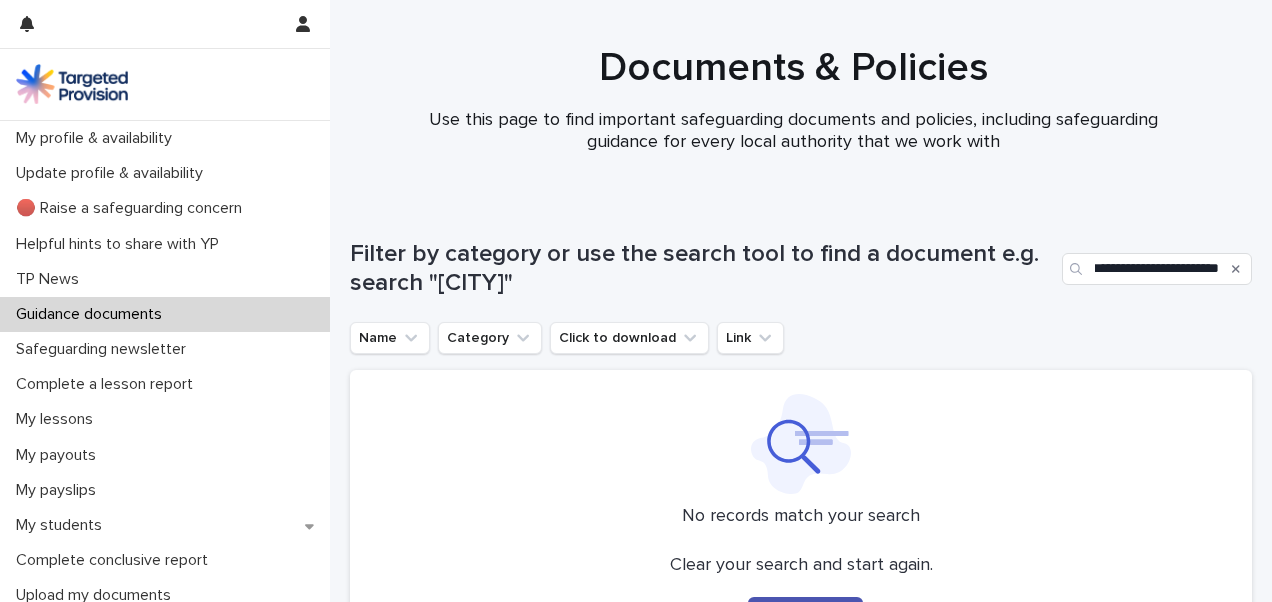 scroll, scrollTop: 0, scrollLeft: 0, axis: both 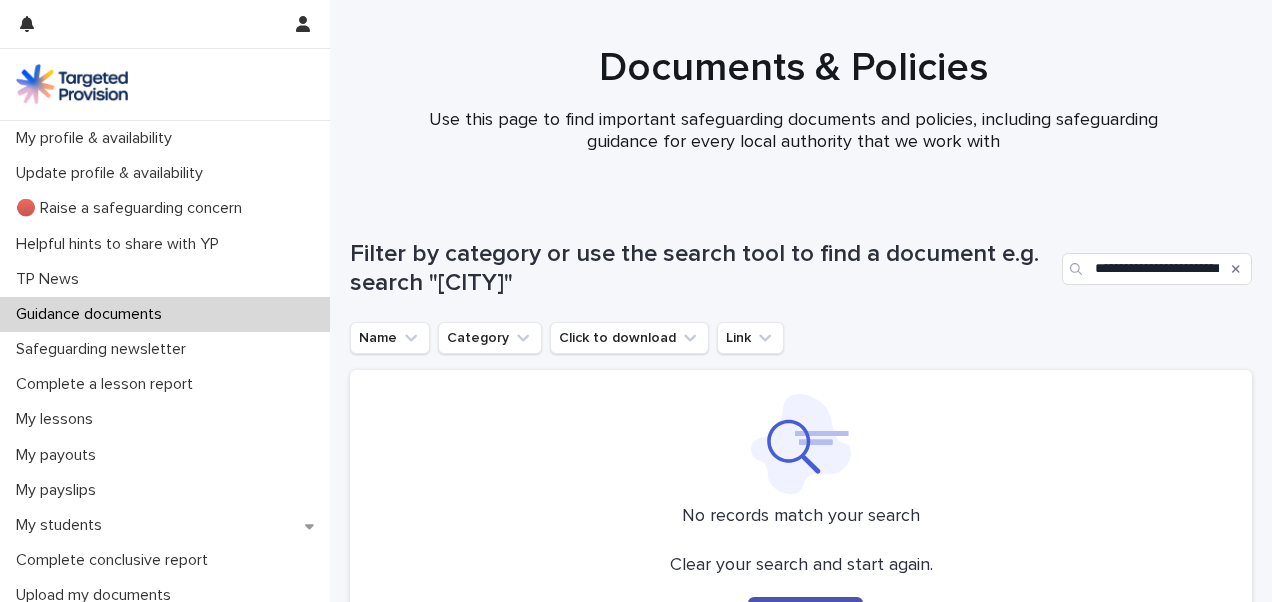 click at bounding box center (1236, 269) 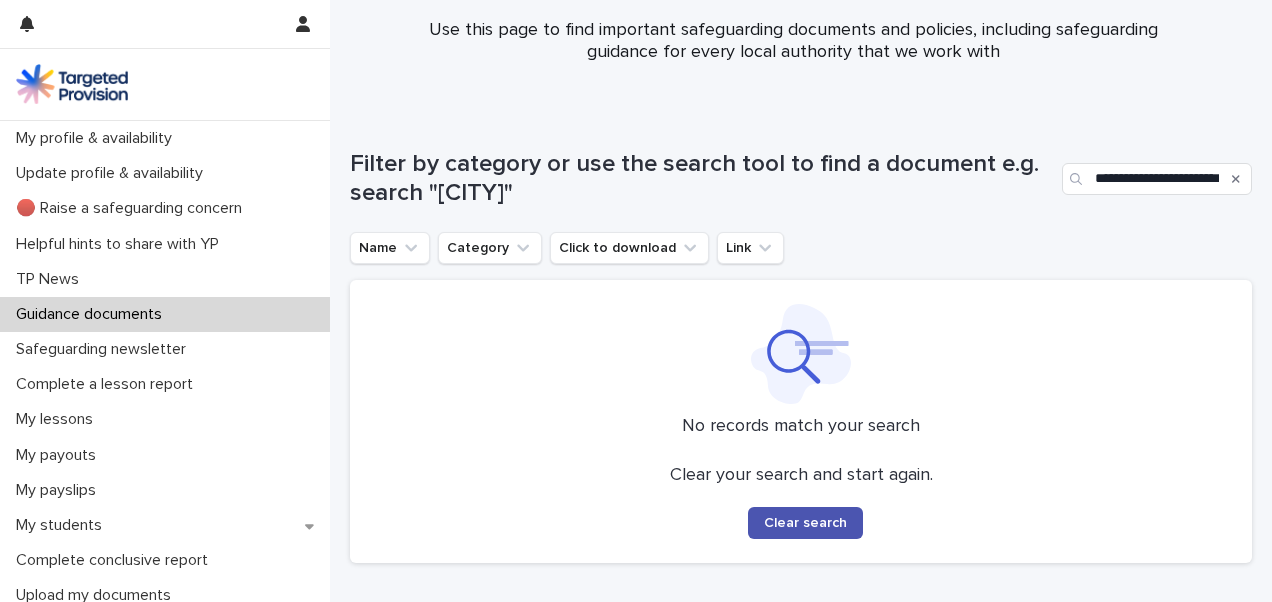 scroll, scrollTop: 98, scrollLeft: 0, axis: vertical 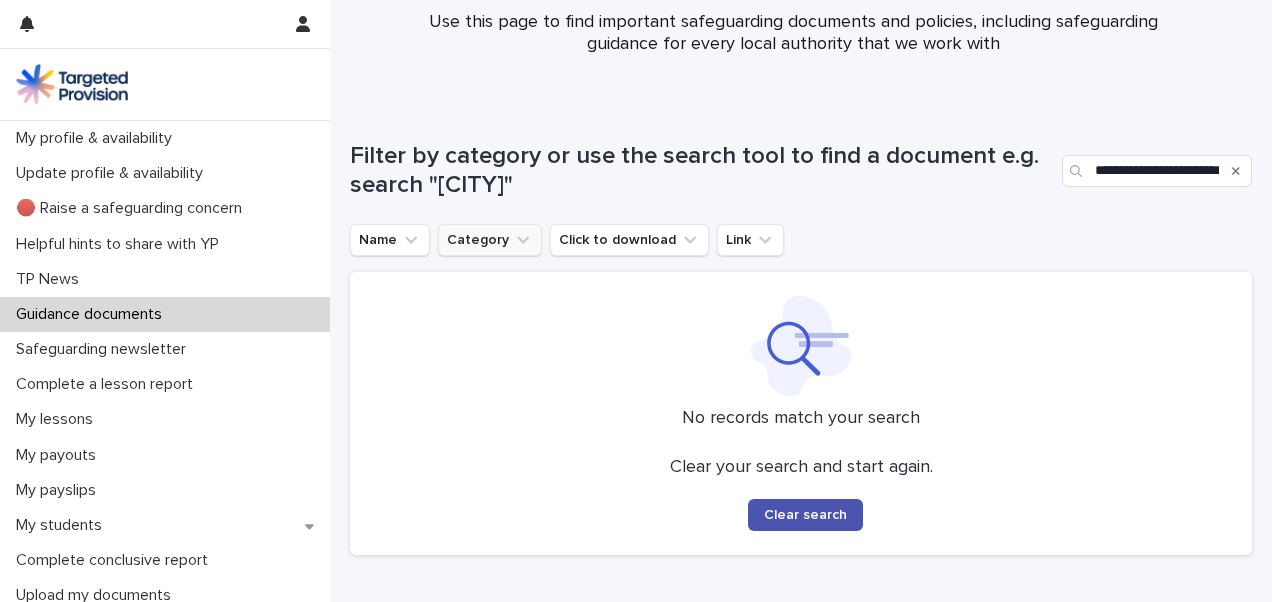 click on "Category" at bounding box center (490, 240) 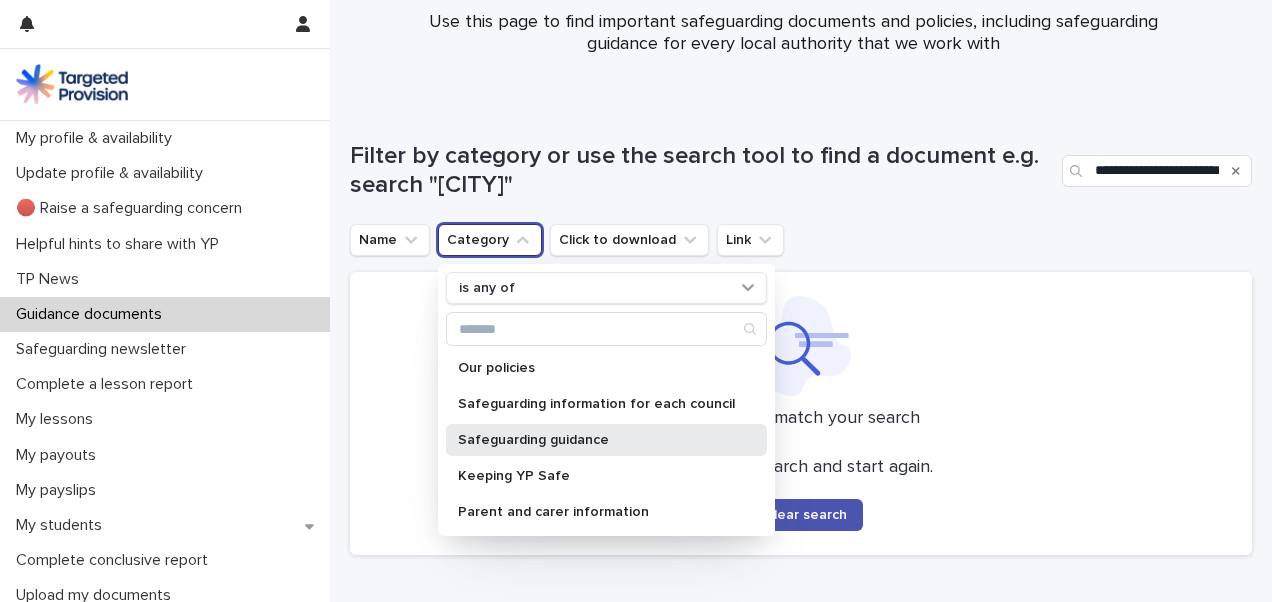 click on "Safeguarding guidance" at bounding box center [596, 440] 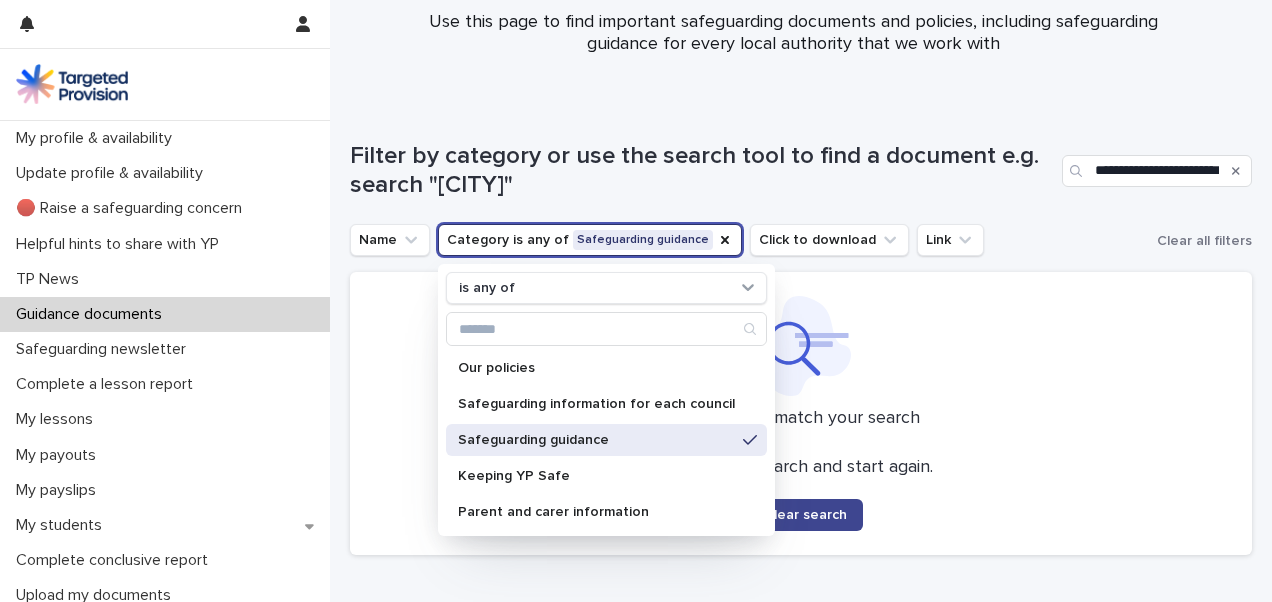 click on "Clear search" at bounding box center (805, 515) 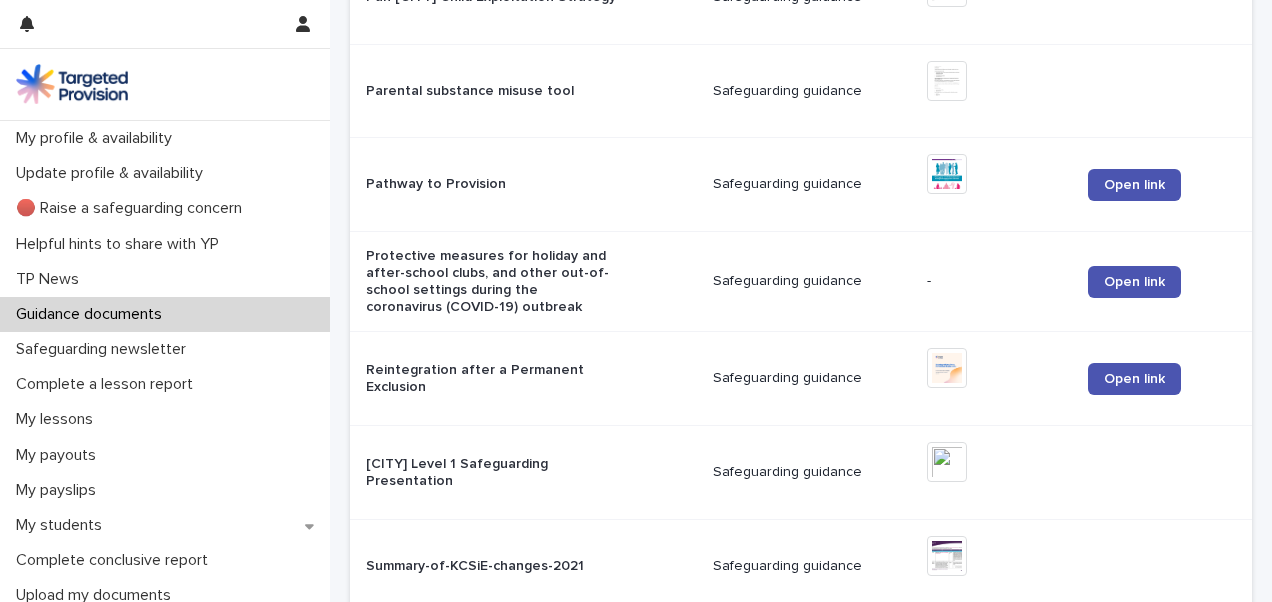 scroll, scrollTop: 1946, scrollLeft: 0, axis: vertical 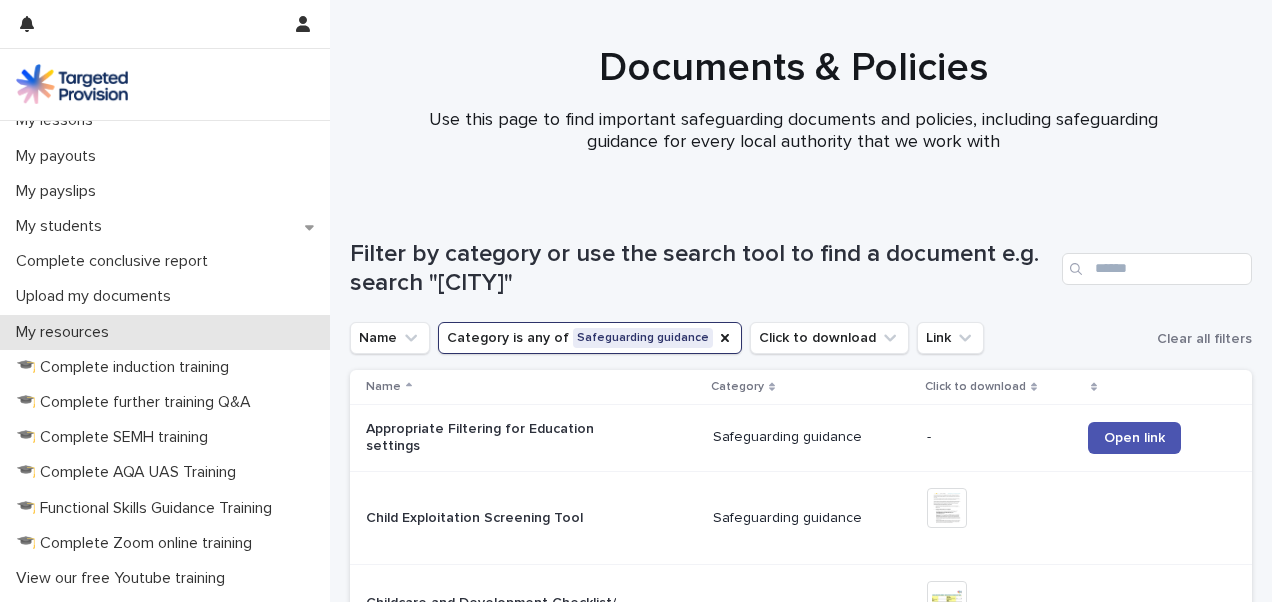 click on "My resources" at bounding box center (66, 332) 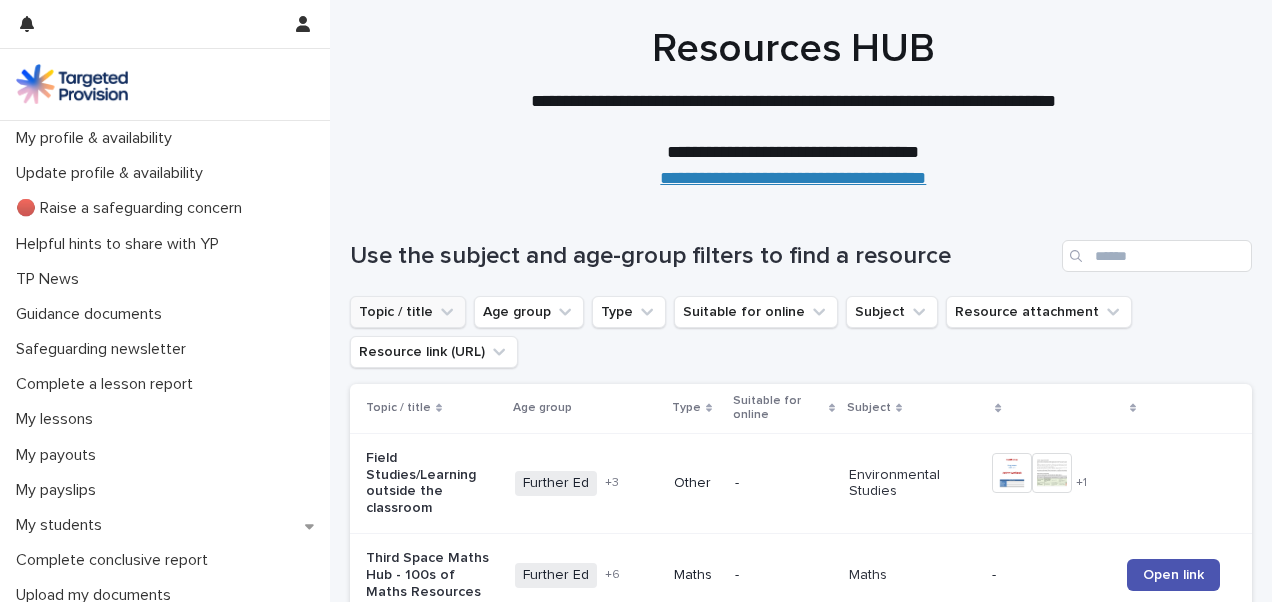 click 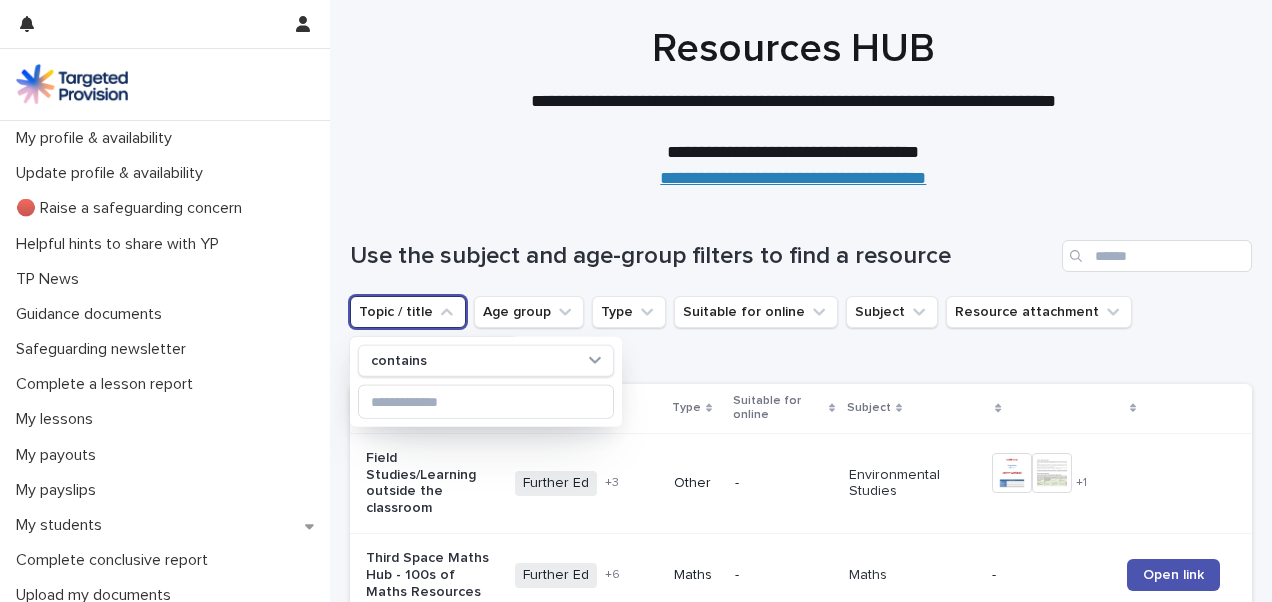 click at bounding box center [793, 127] 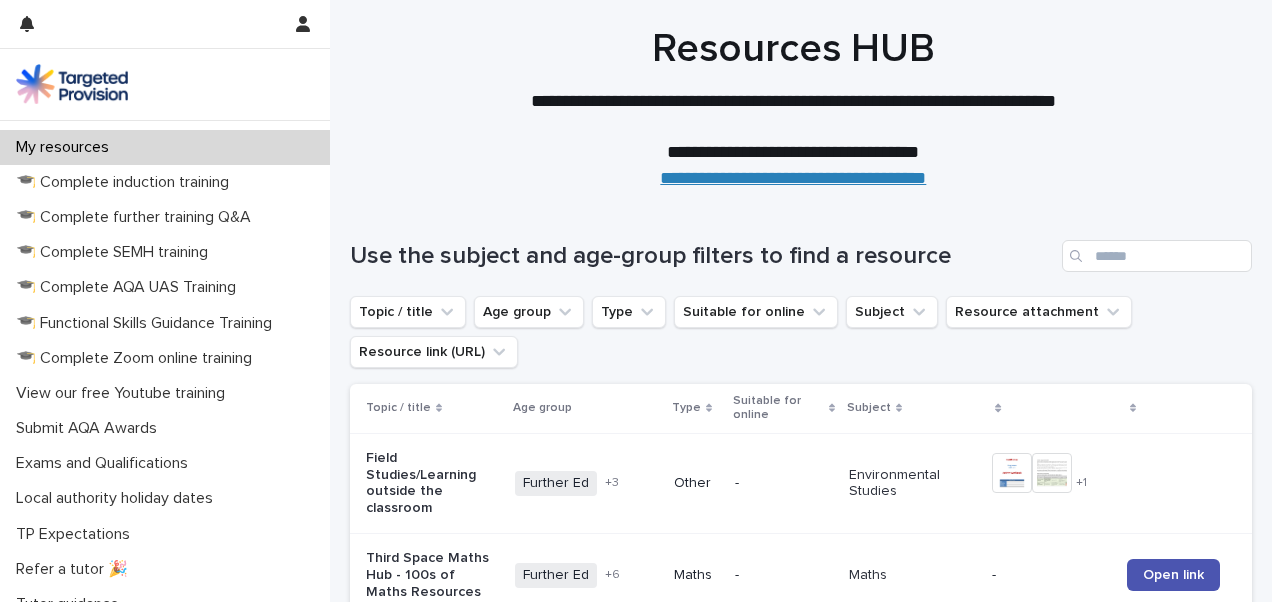 scroll, scrollTop: 539, scrollLeft: 0, axis: vertical 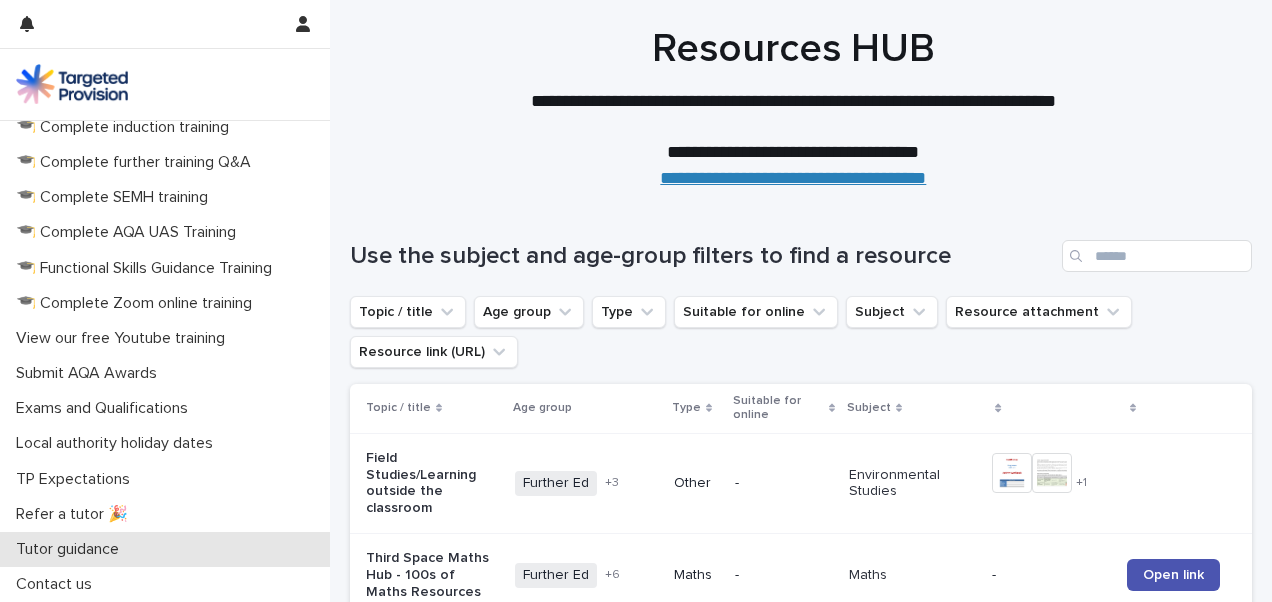 click on "Tutor guidance" at bounding box center [71, 549] 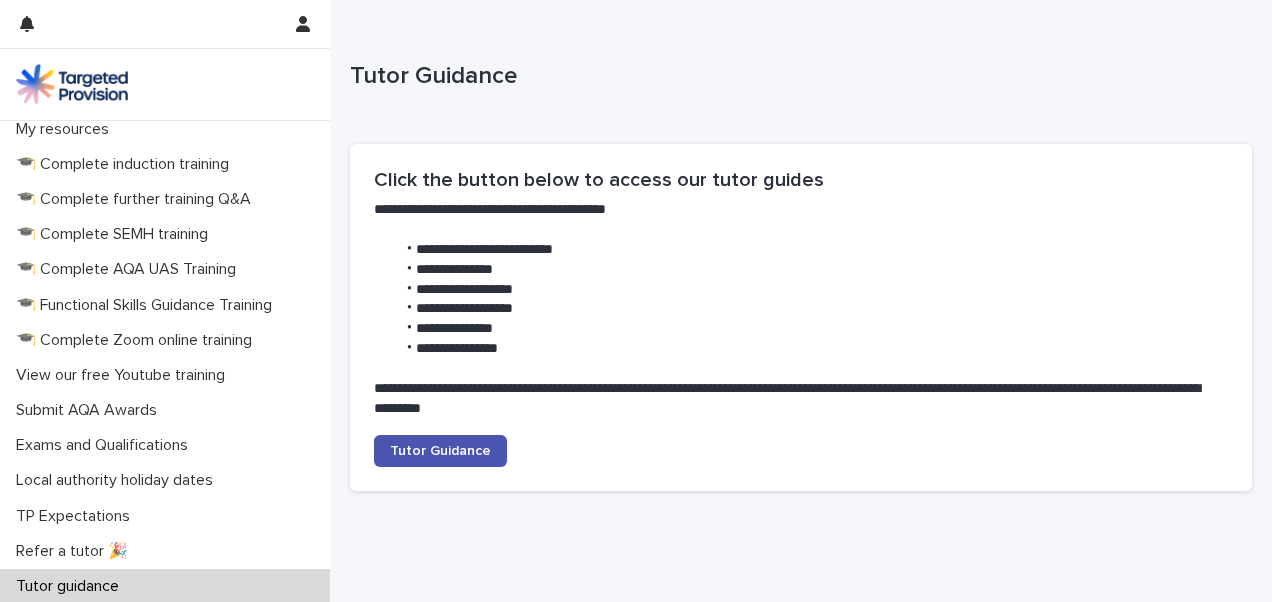 scroll, scrollTop: 539, scrollLeft: 0, axis: vertical 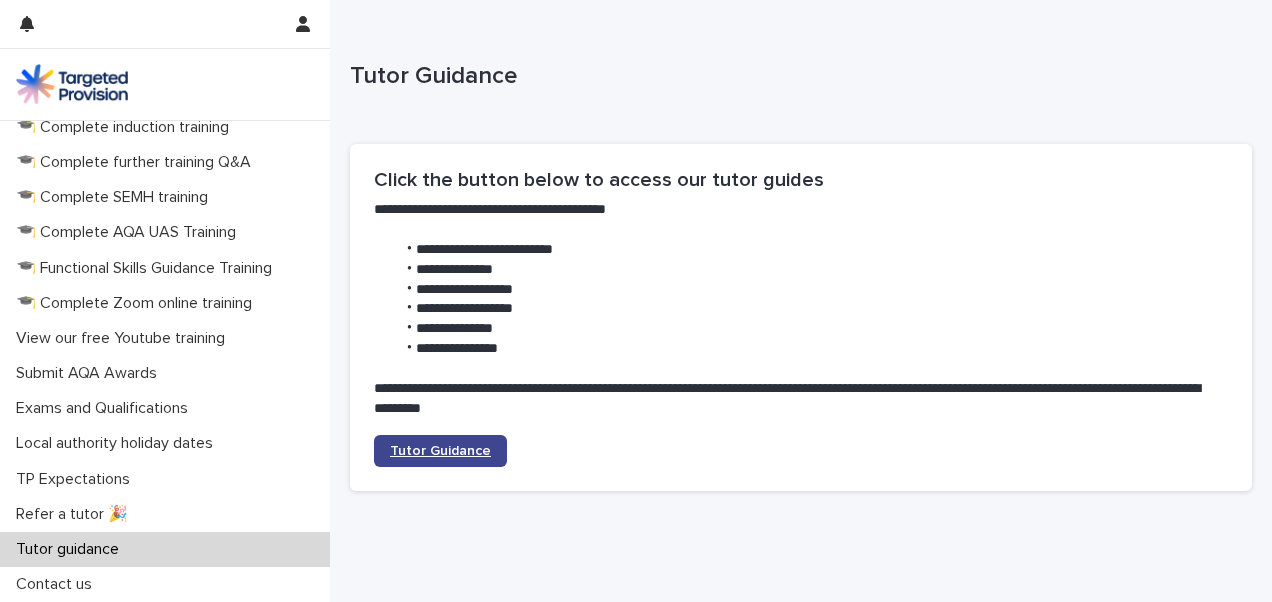 click on "Tutor Guidance" at bounding box center [440, 451] 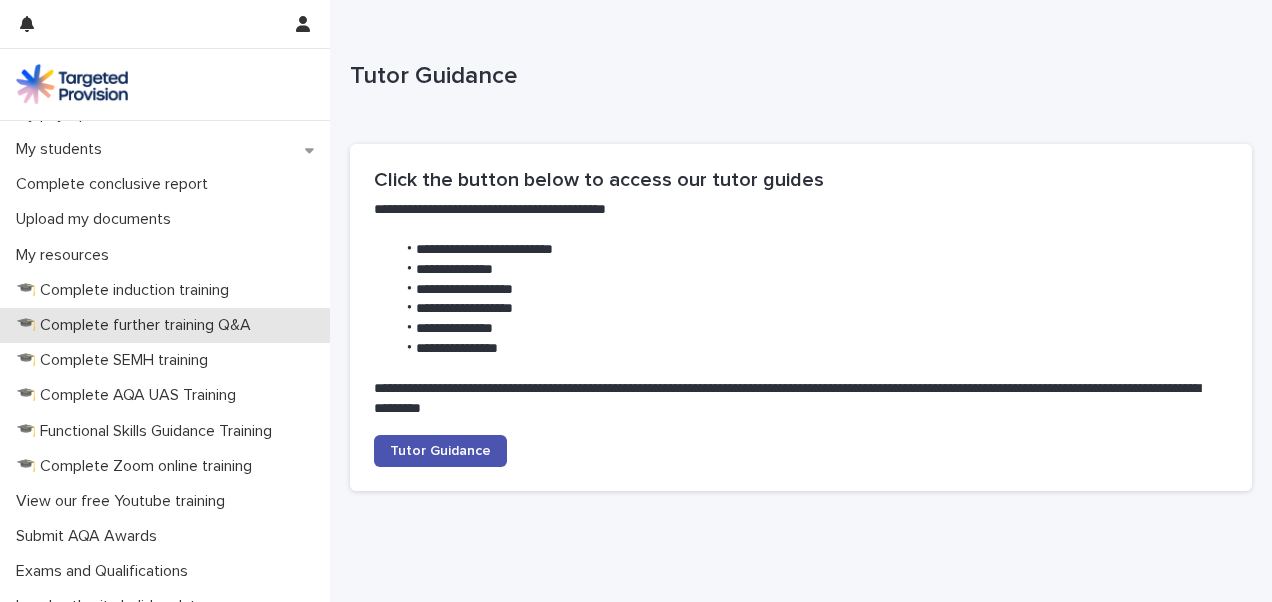 scroll, scrollTop: 371, scrollLeft: 0, axis: vertical 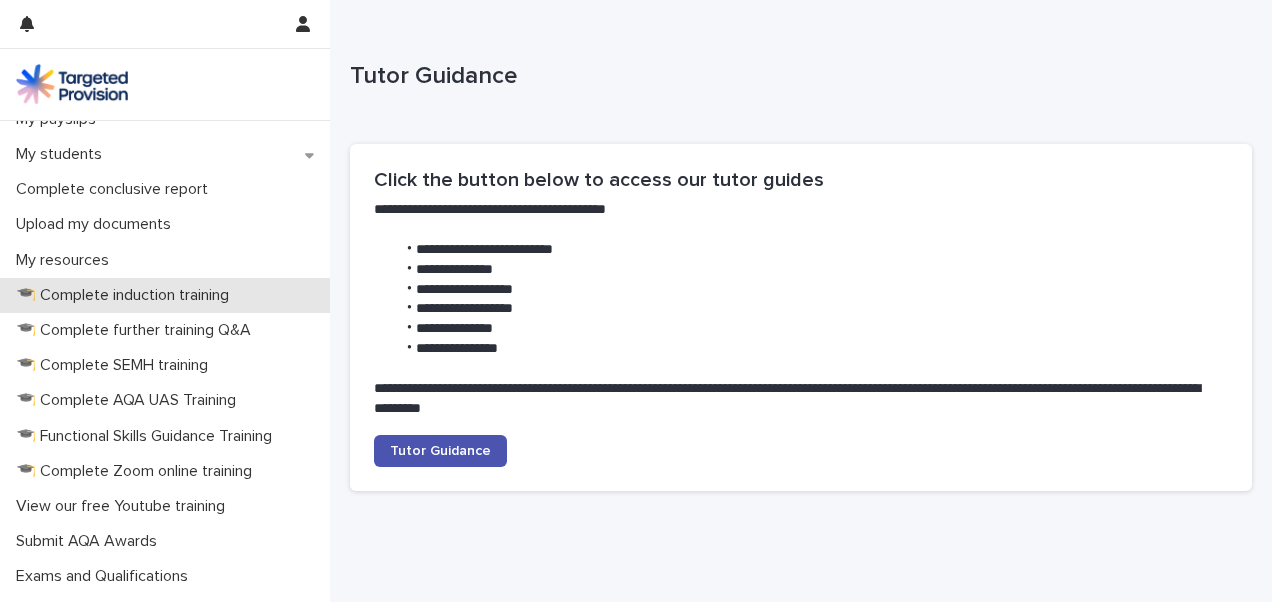 click on "🎓 Complete induction training" at bounding box center [126, 295] 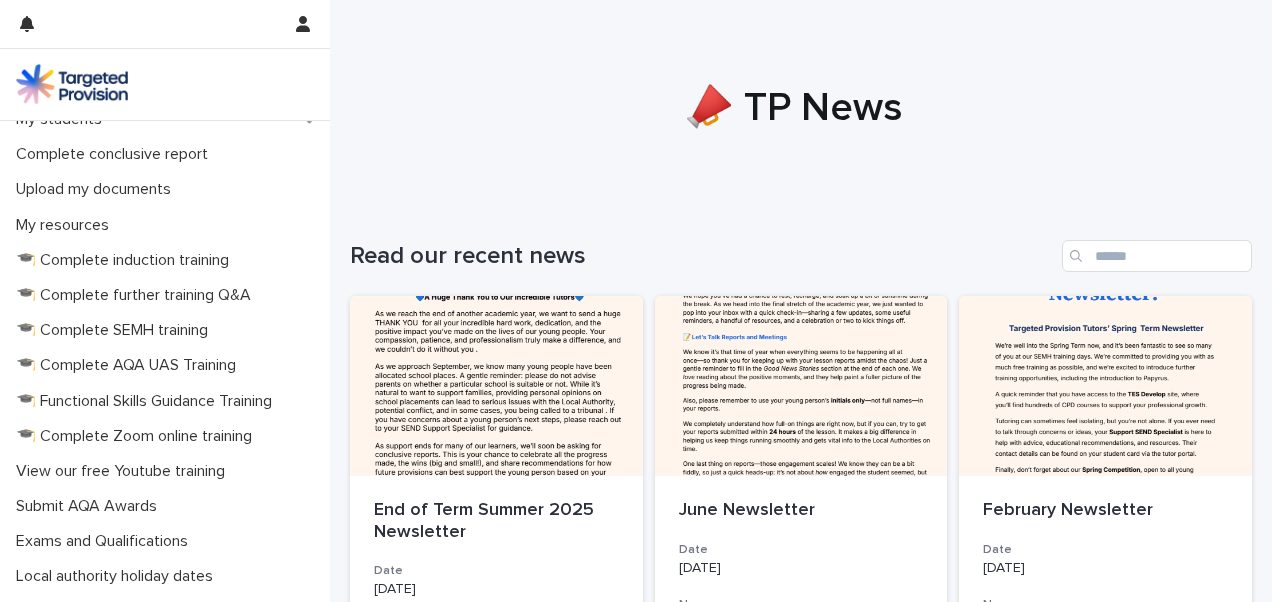 scroll, scrollTop: 408, scrollLeft: 0, axis: vertical 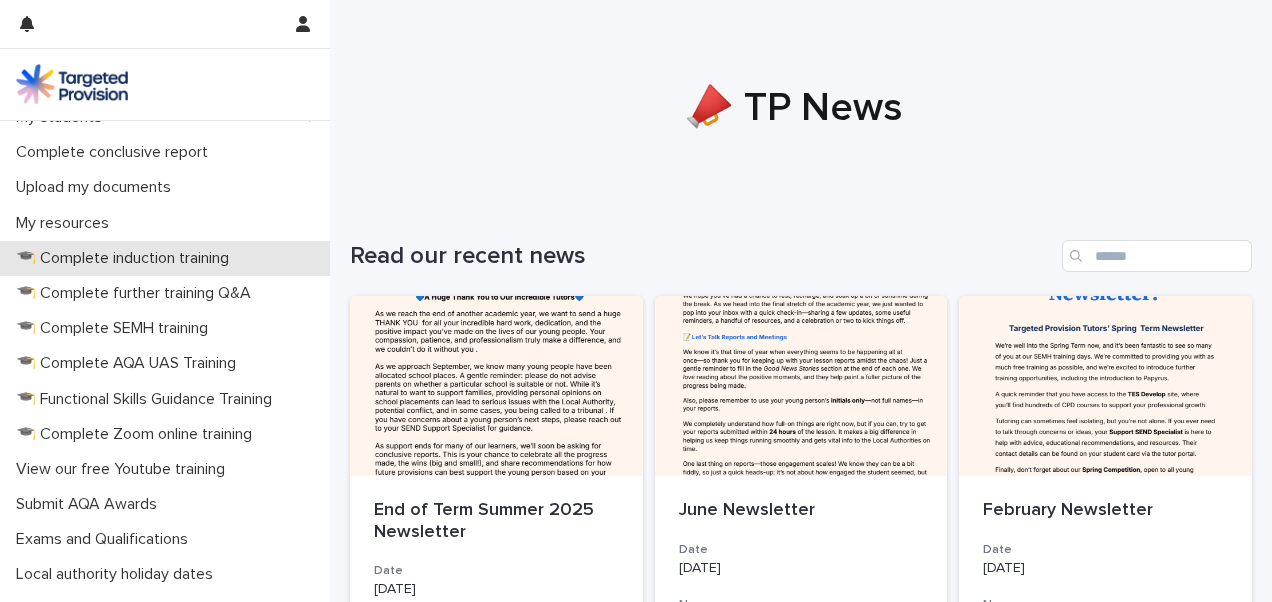 click on "🎓 Complete induction training" at bounding box center (126, 258) 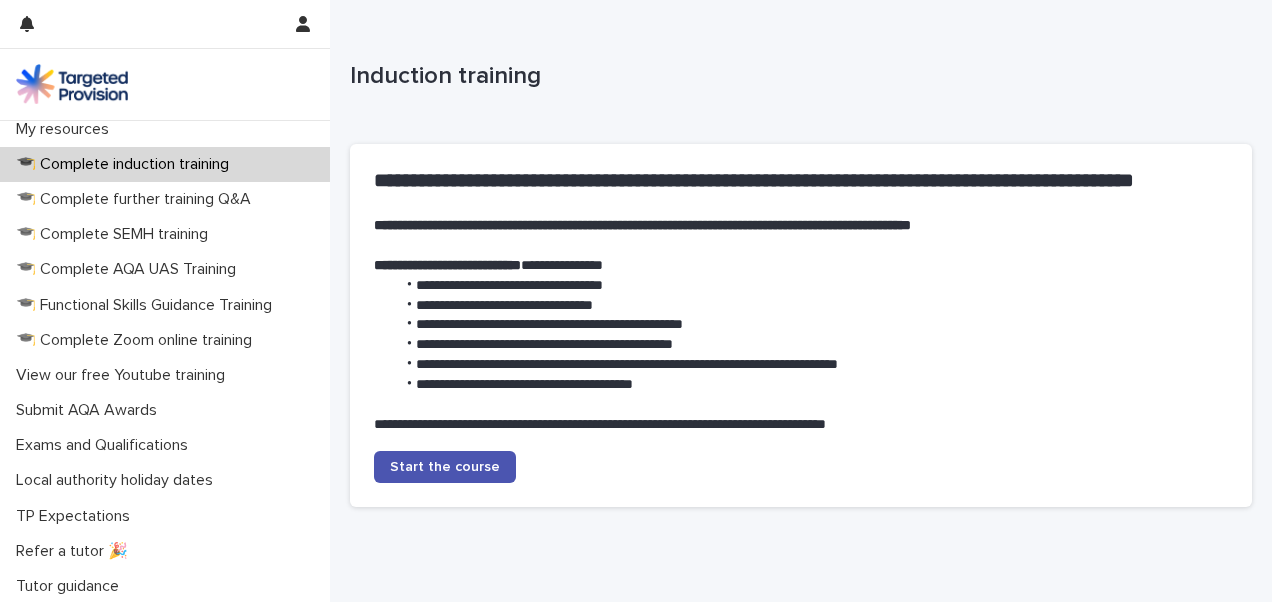 scroll, scrollTop: 539, scrollLeft: 0, axis: vertical 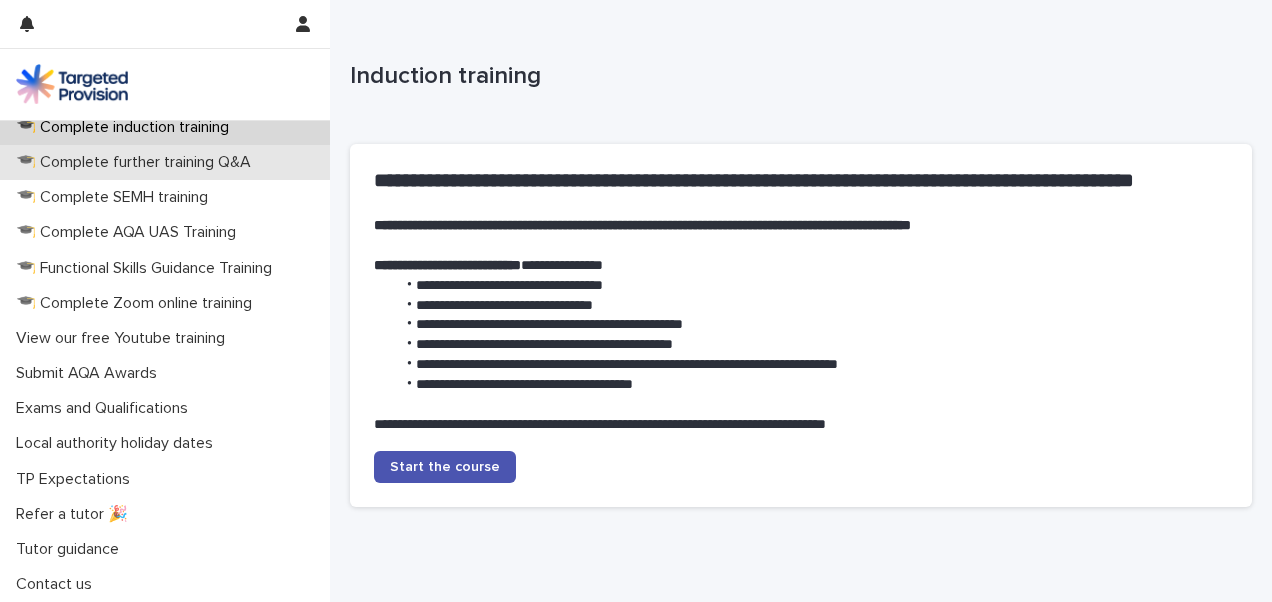 click on "🎓 Complete further training Q&A" at bounding box center [137, 162] 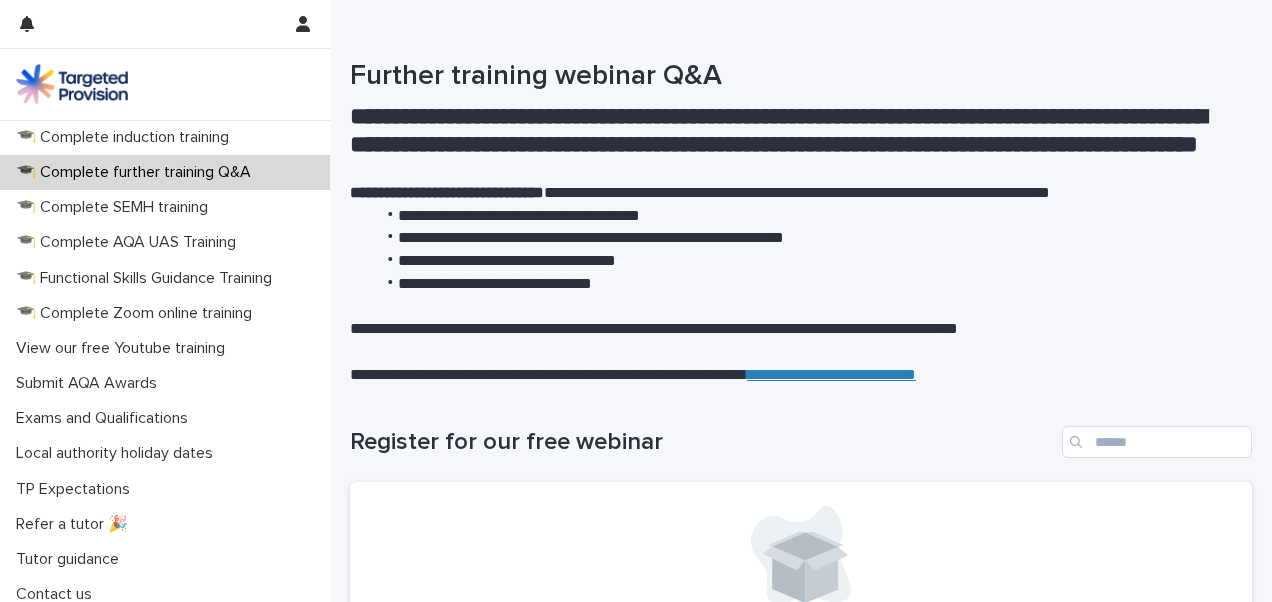 scroll, scrollTop: 539, scrollLeft: 0, axis: vertical 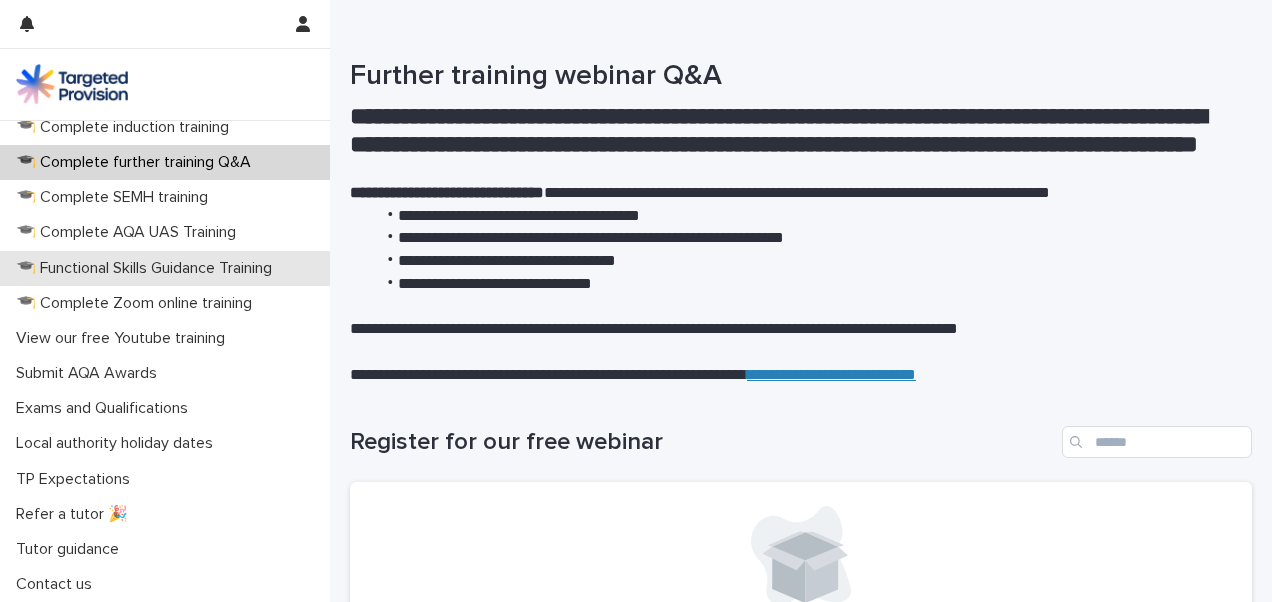 click on "🎓 Functional Skills Guidance Training" at bounding box center [148, 268] 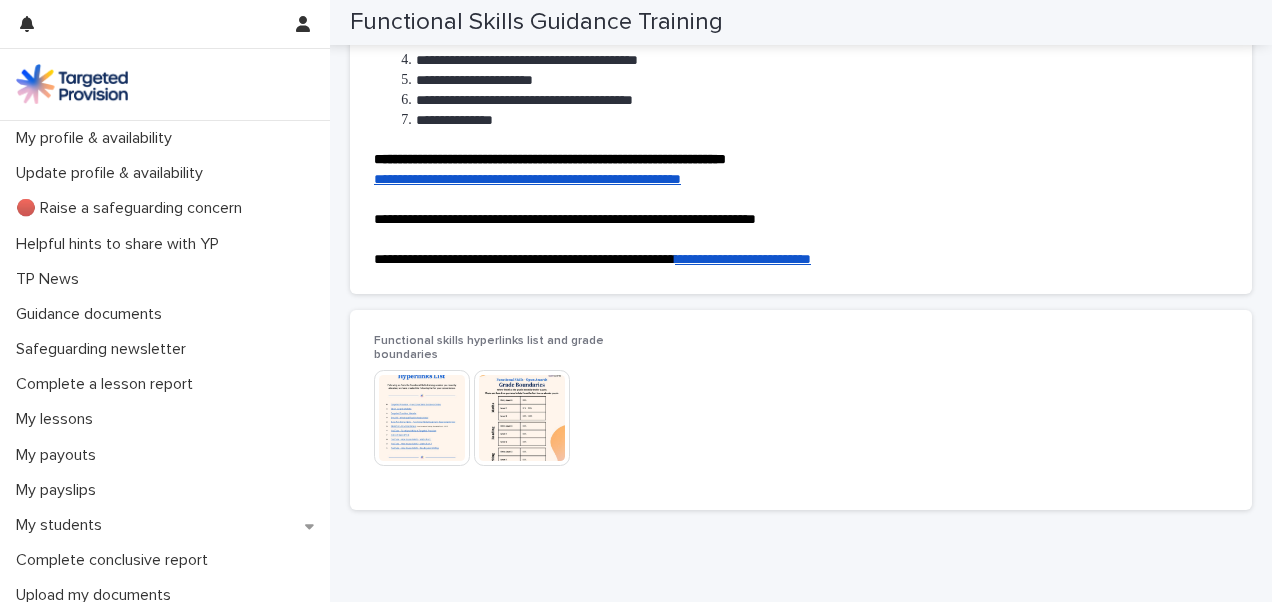 scroll, scrollTop: 377, scrollLeft: 0, axis: vertical 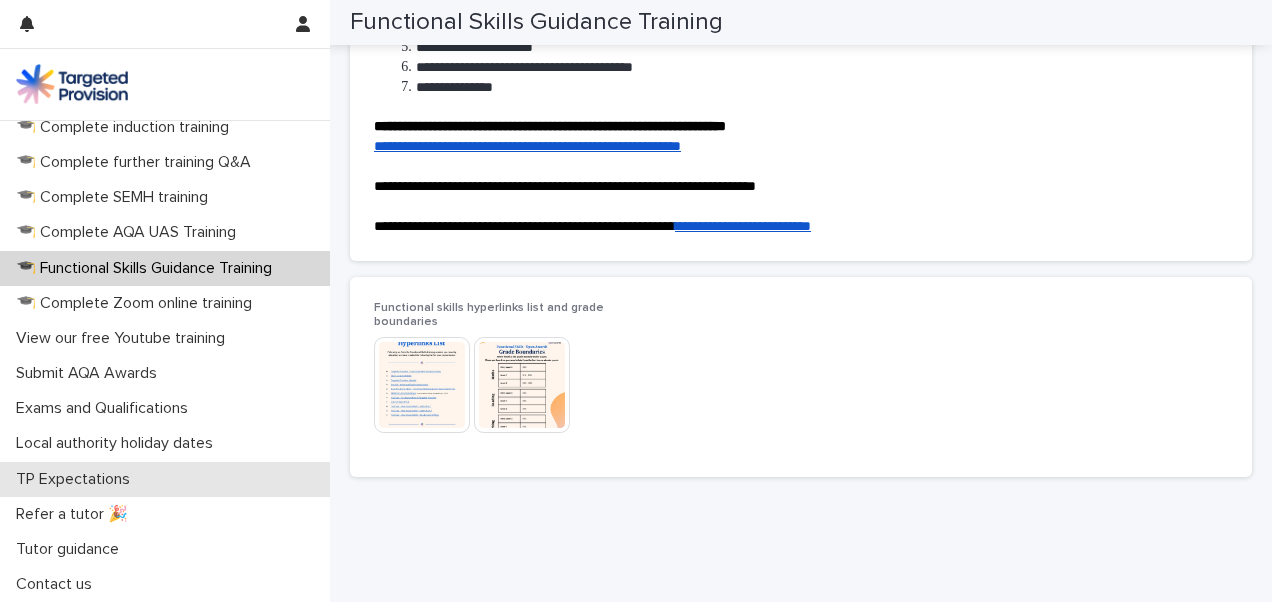click on "TP Expectations" at bounding box center [77, 479] 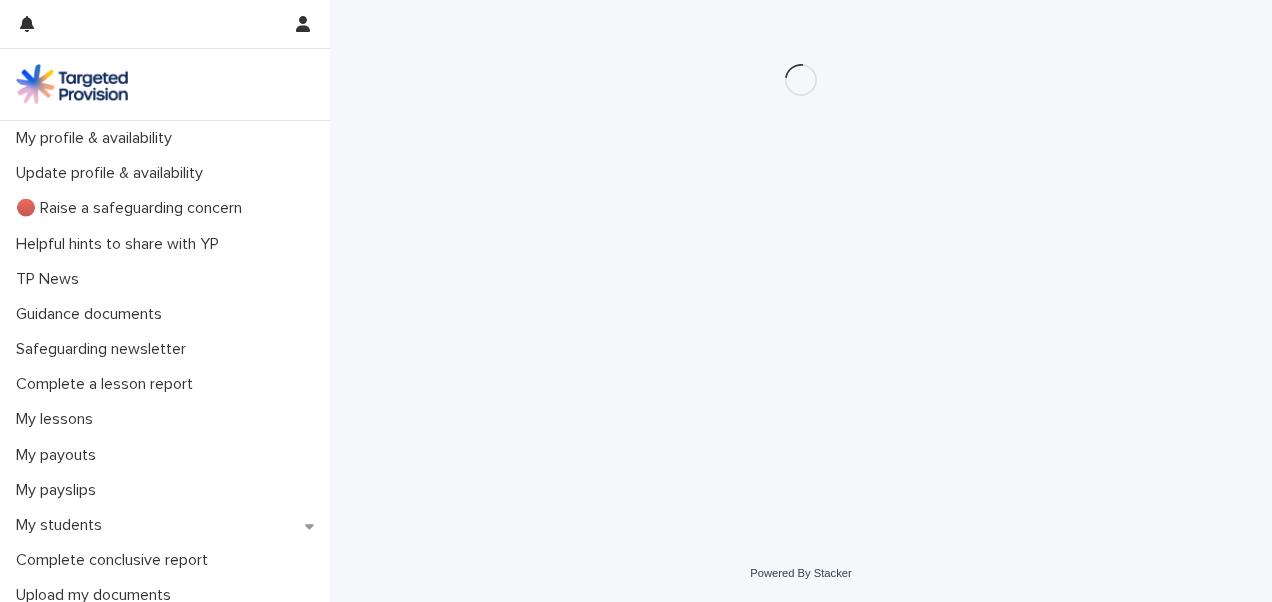 scroll, scrollTop: 0, scrollLeft: 0, axis: both 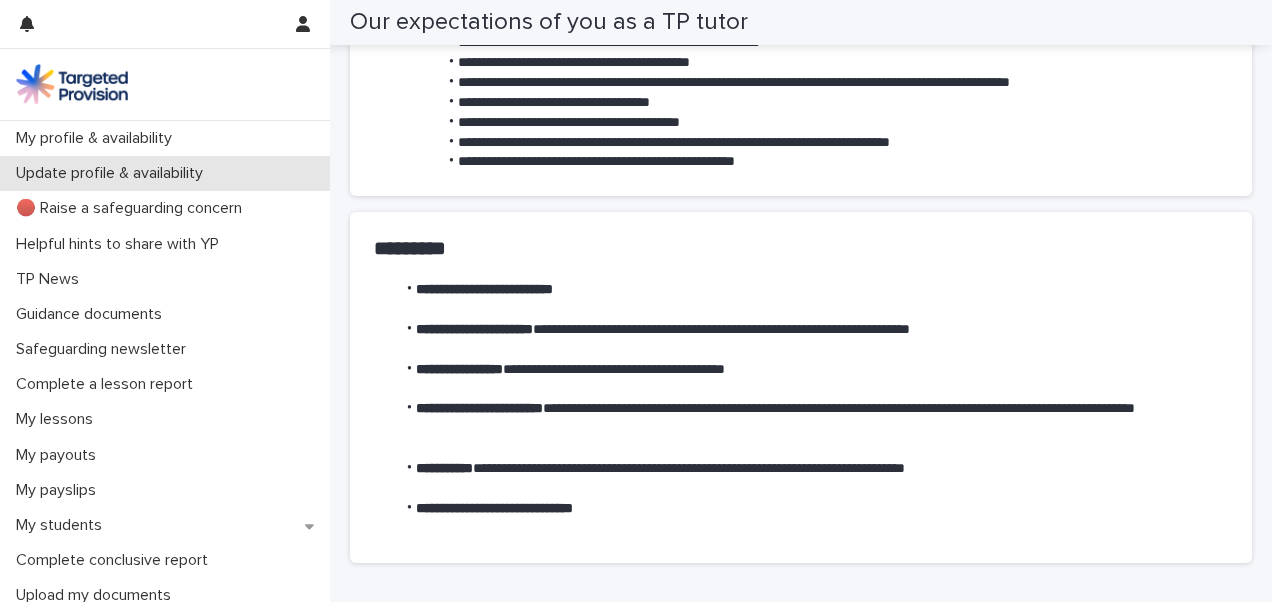 click on "Update profile & availability" at bounding box center [113, 173] 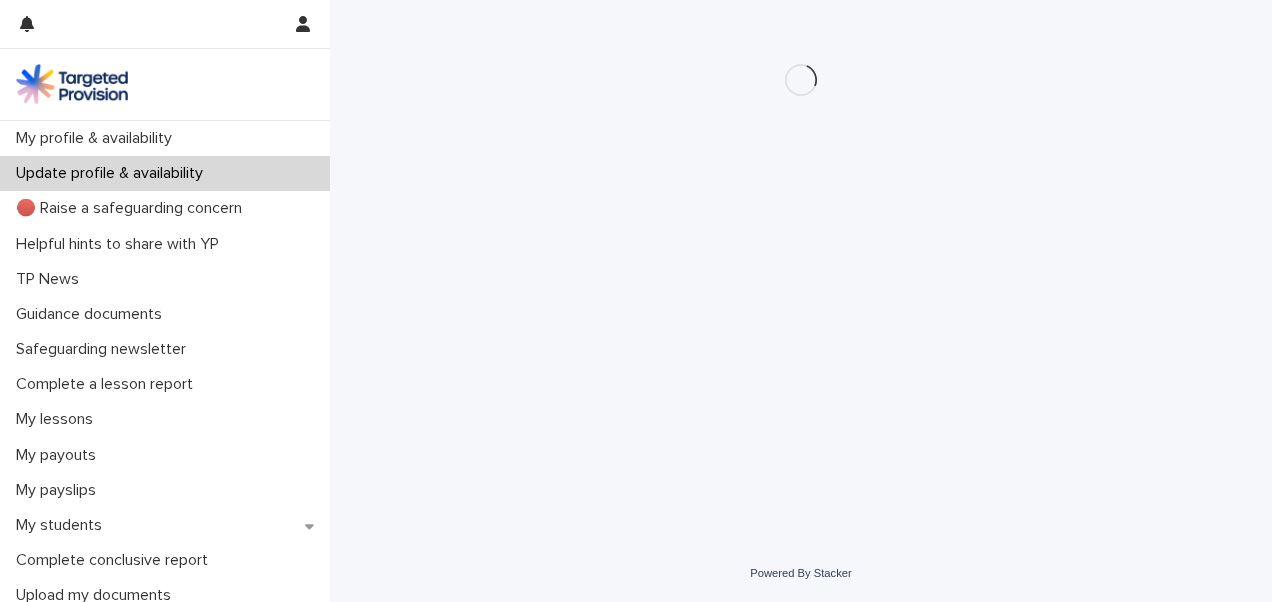 scroll, scrollTop: 0, scrollLeft: 0, axis: both 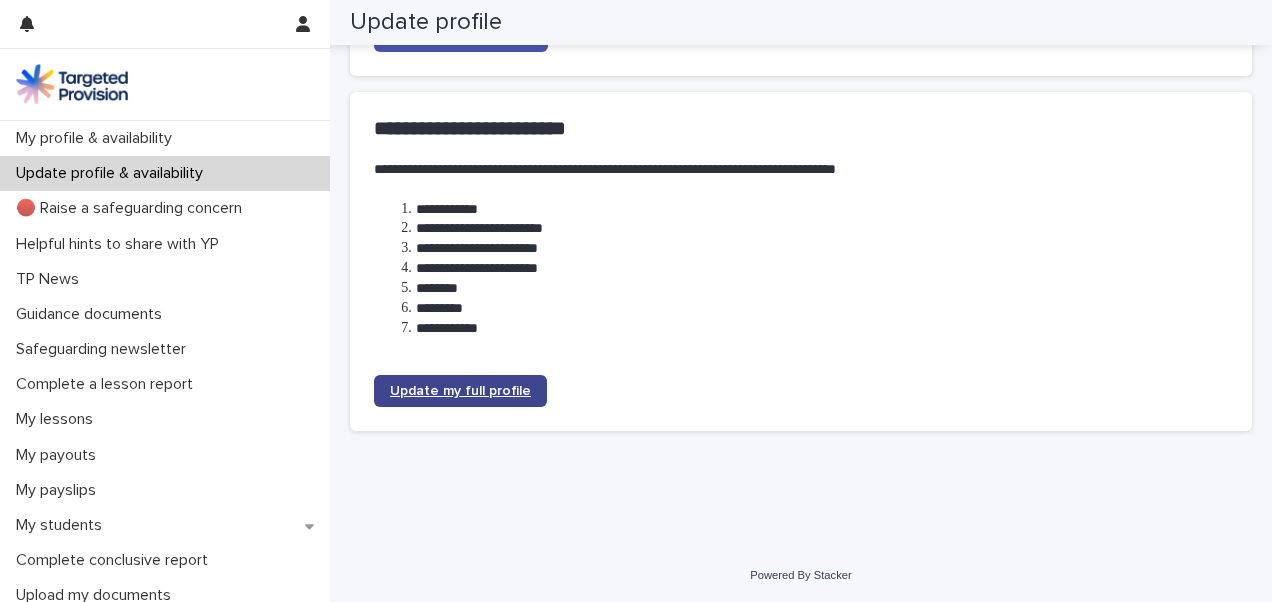 click on "Update my full profile" at bounding box center (460, 391) 